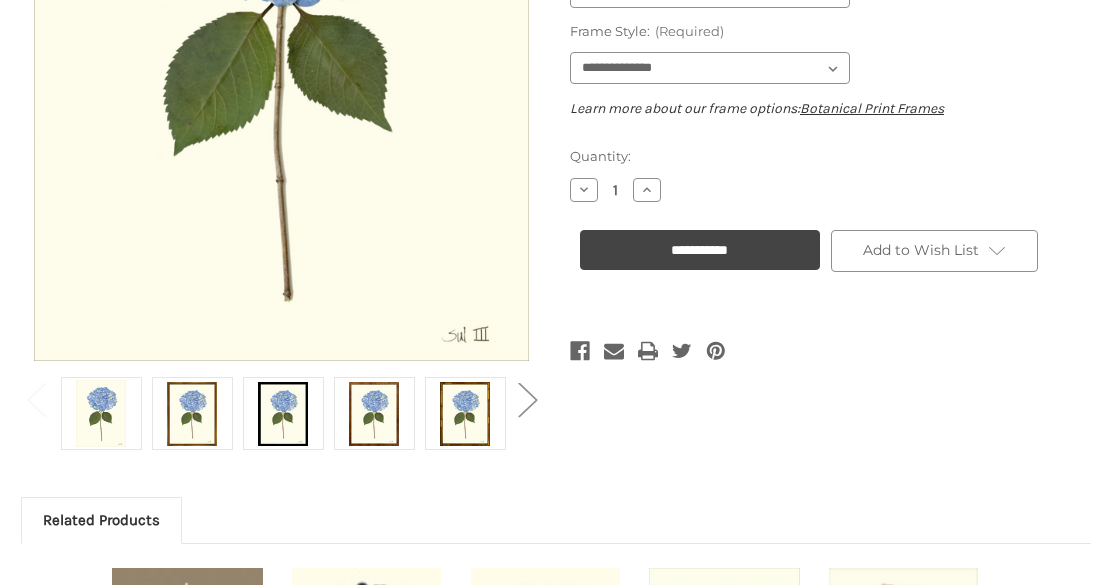scroll, scrollTop: 512, scrollLeft: 0, axis: vertical 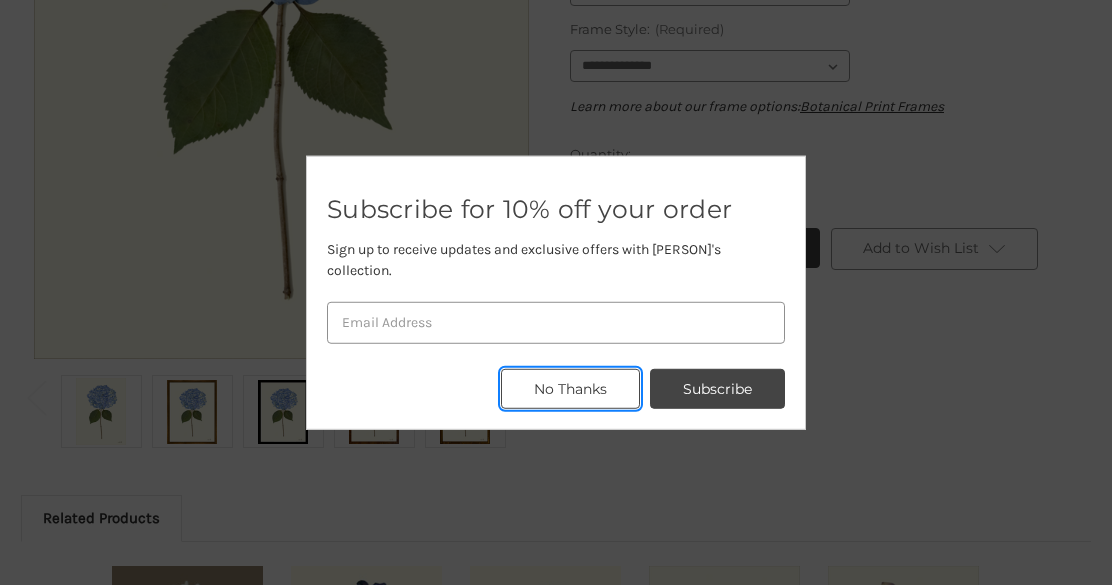 click on "No Thanks" at bounding box center [570, 389] 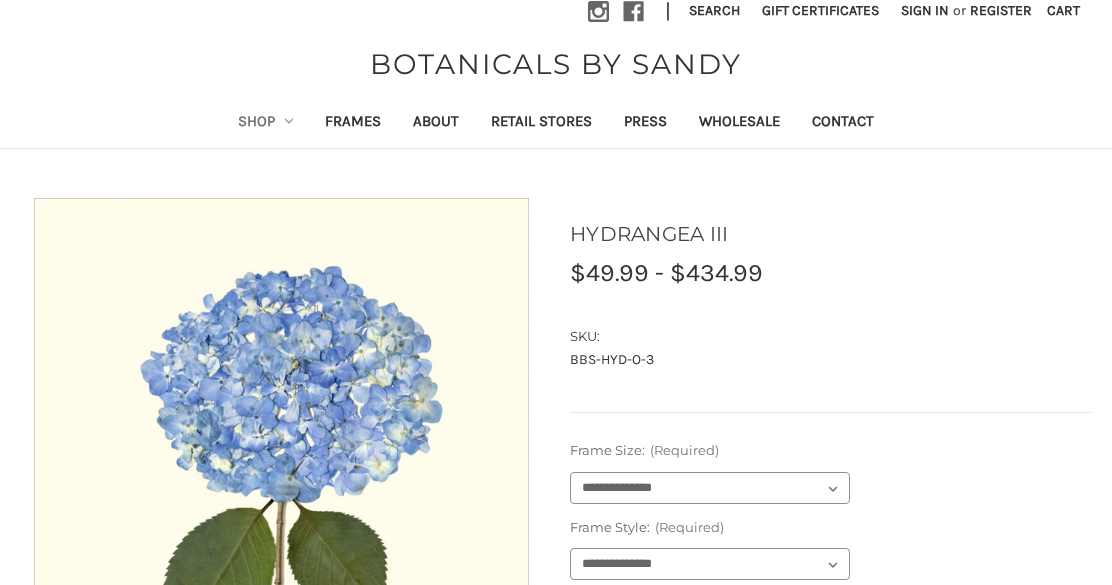 scroll, scrollTop: 0, scrollLeft: 0, axis: both 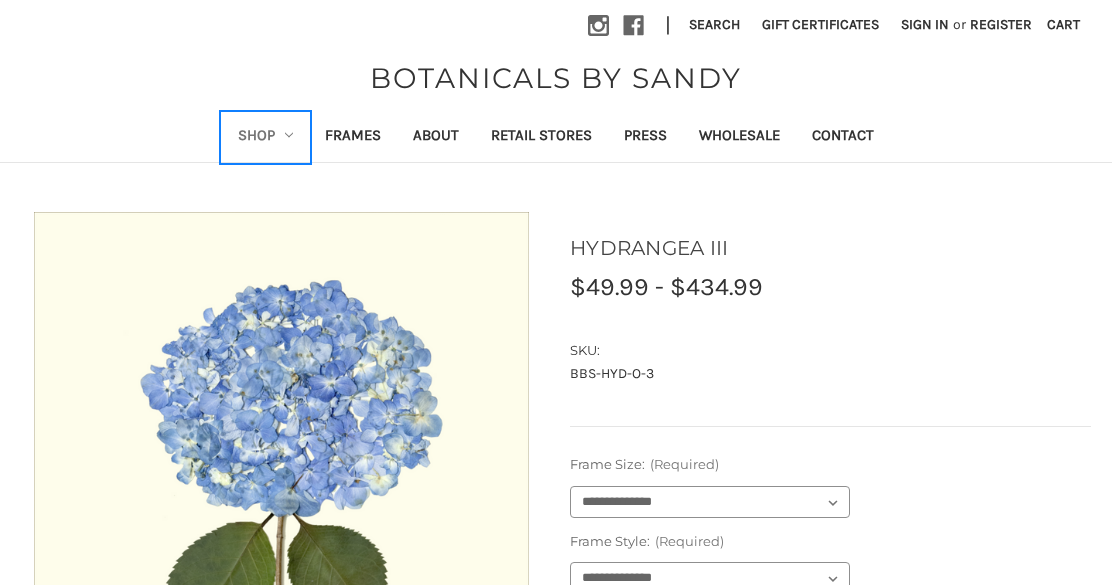 click on "Shop" at bounding box center [266, 137] 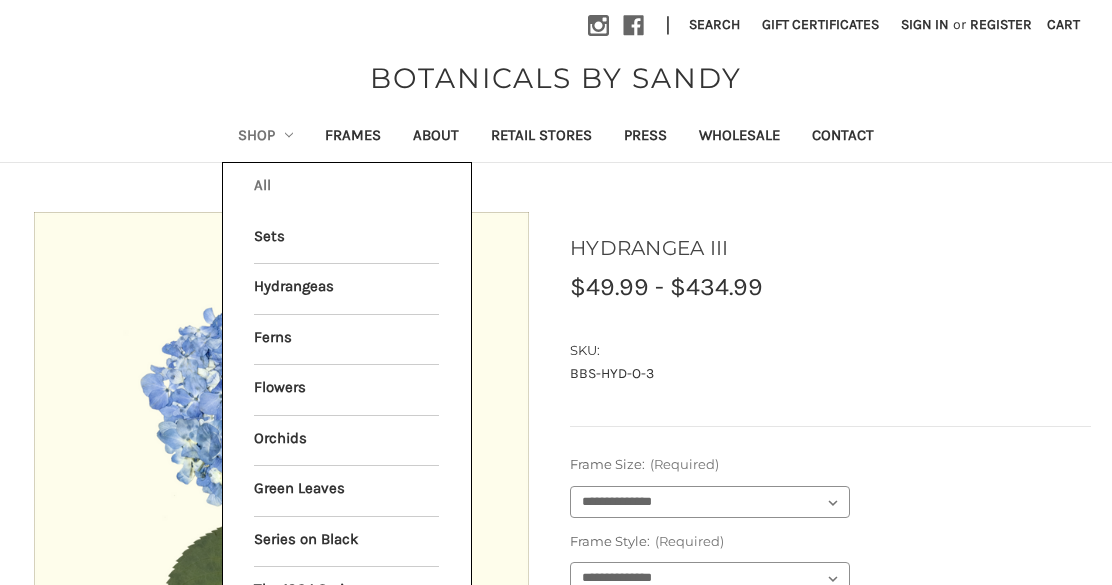 click on "All Shop" at bounding box center [346, 188] 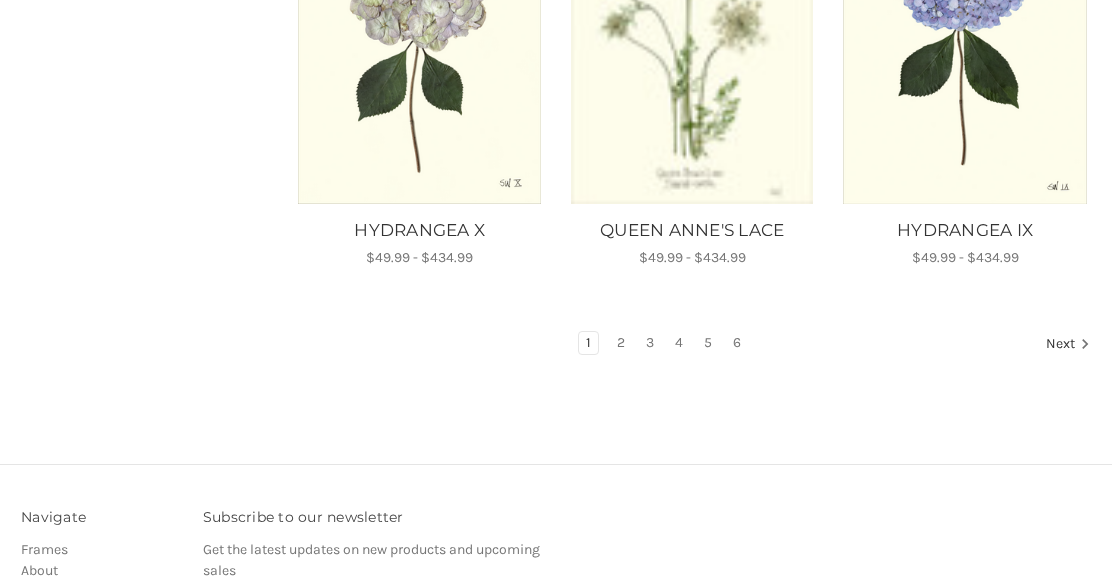 scroll, scrollTop: 1829, scrollLeft: 0, axis: vertical 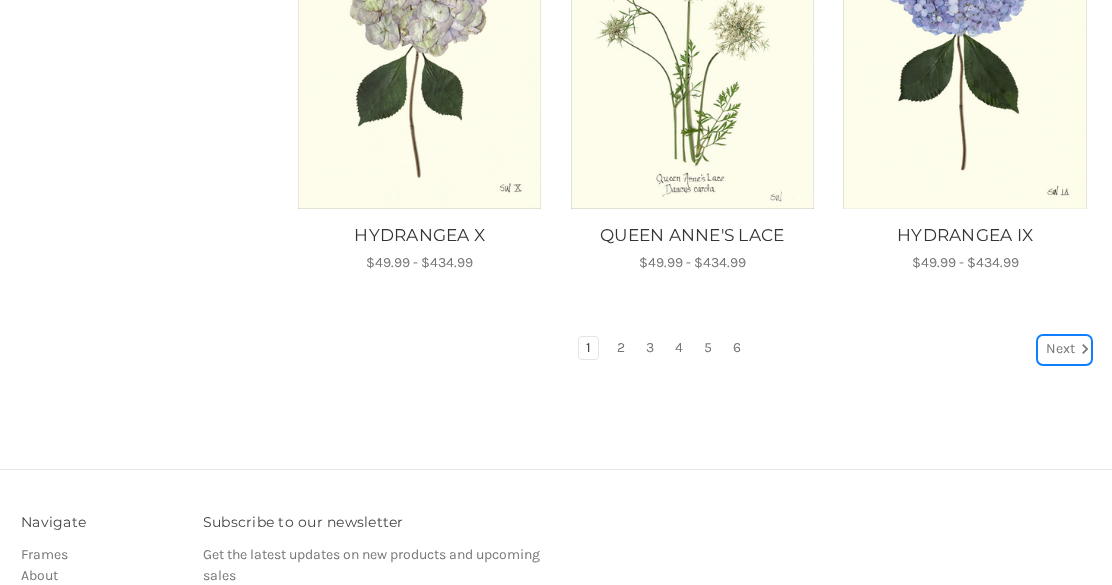 click on "Next" at bounding box center [1064, 350] 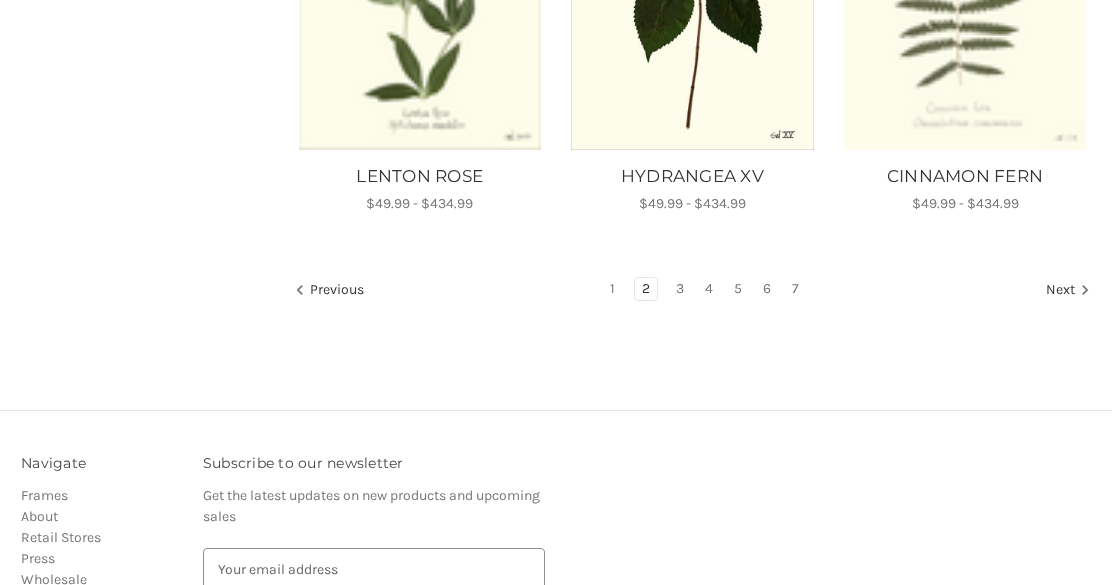 scroll, scrollTop: 2194, scrollLeft: 0, axis: vertical 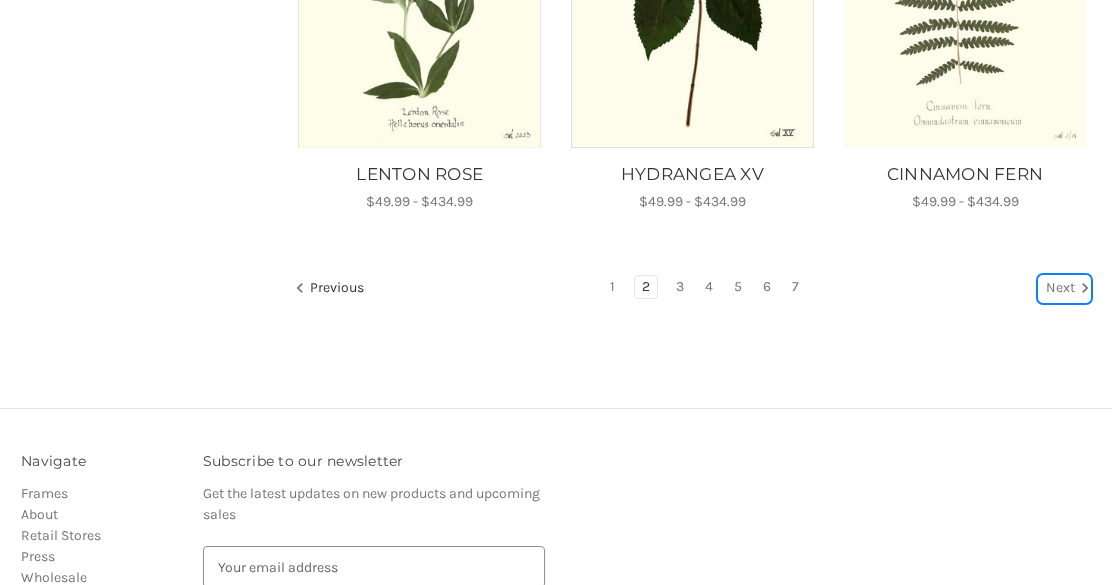 click on "Next" at bounding box center (1064, 289) 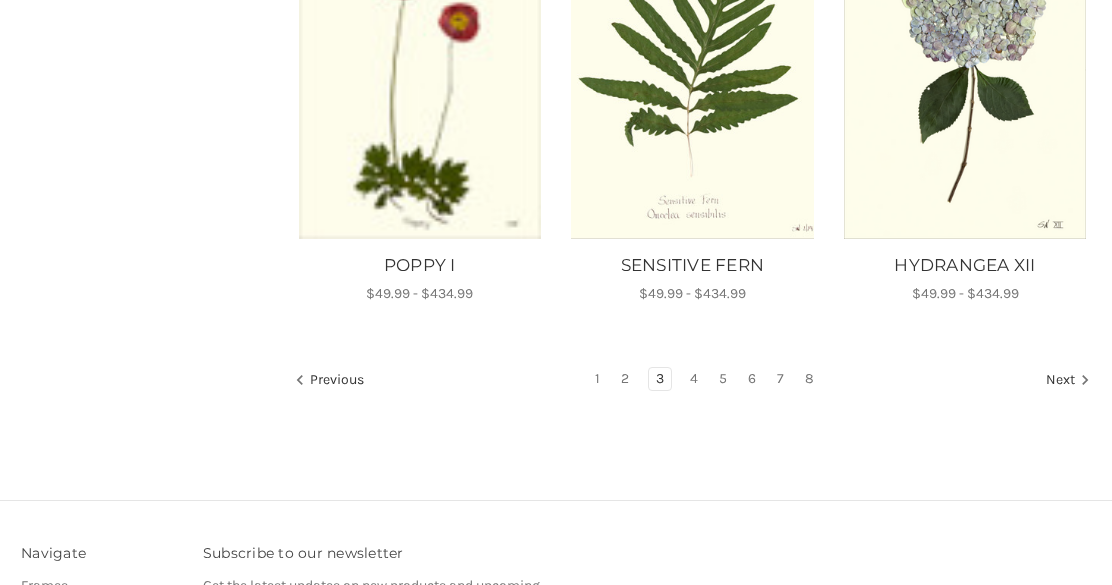 scroll, scrollTop: 1838, scrollLeft: 0, axis: vertical 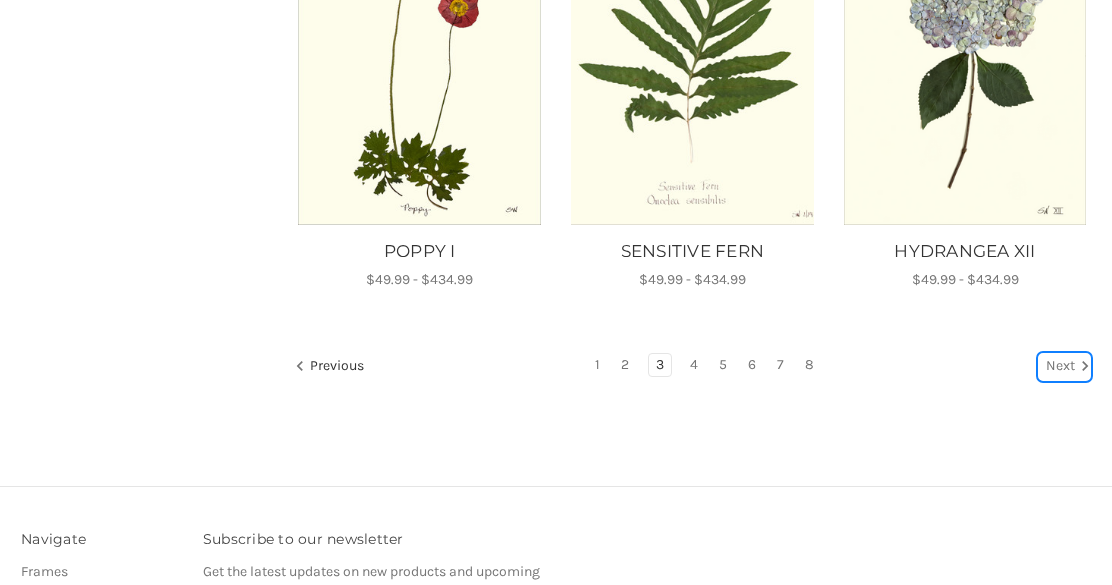 click on "Next" at bounding box center [1064, 367] 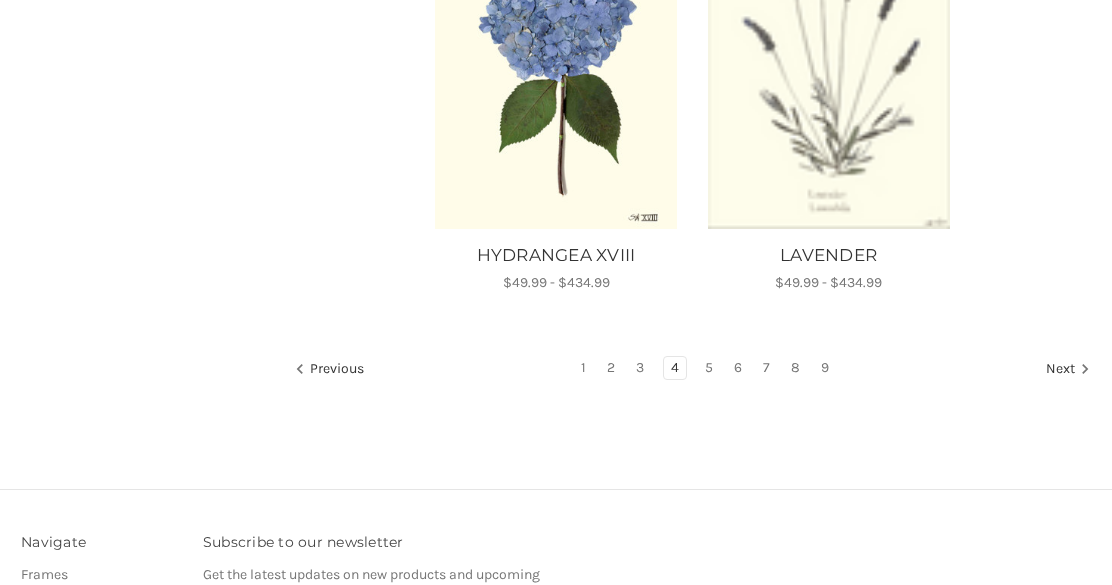 scroll, scrollTop: 2197, scrollLeft: 0, axis: vertical 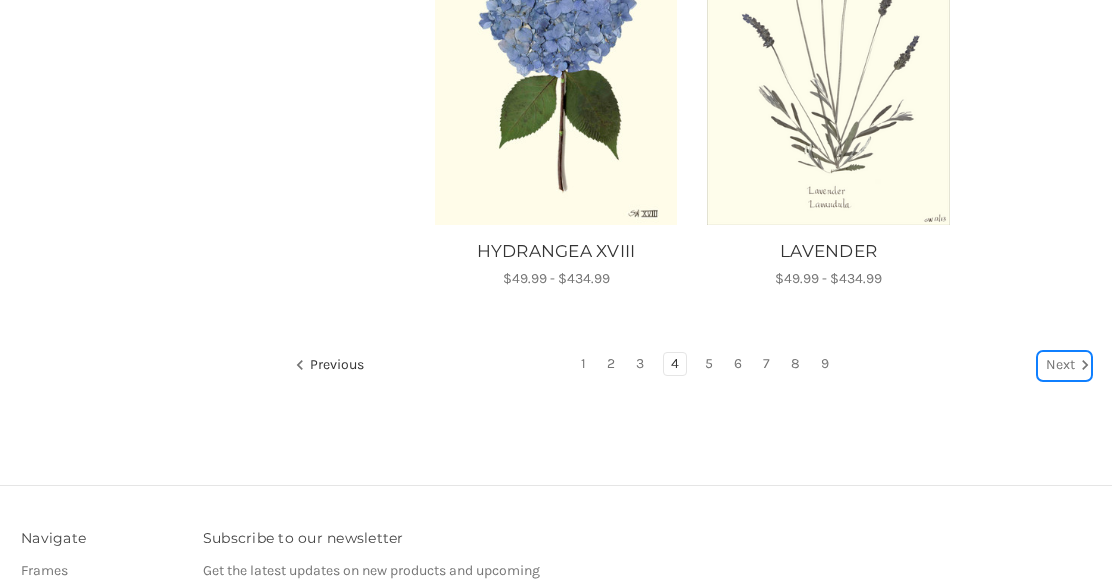 click on "Next" at bounding box center [1064, 366] 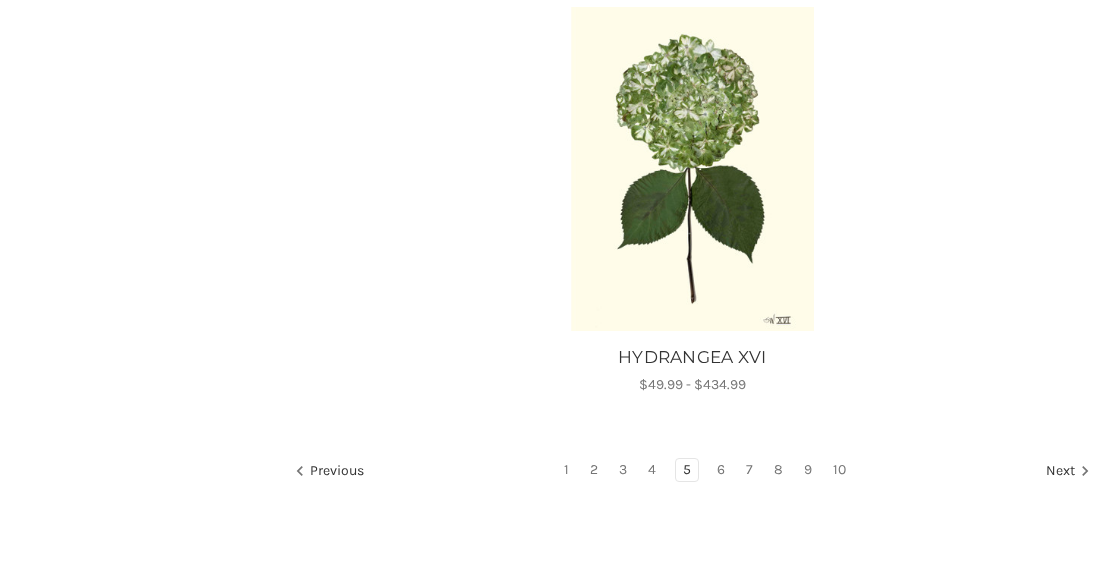 scroll, scrollTop: 2171, scrollLeft: 0, axis: vertical 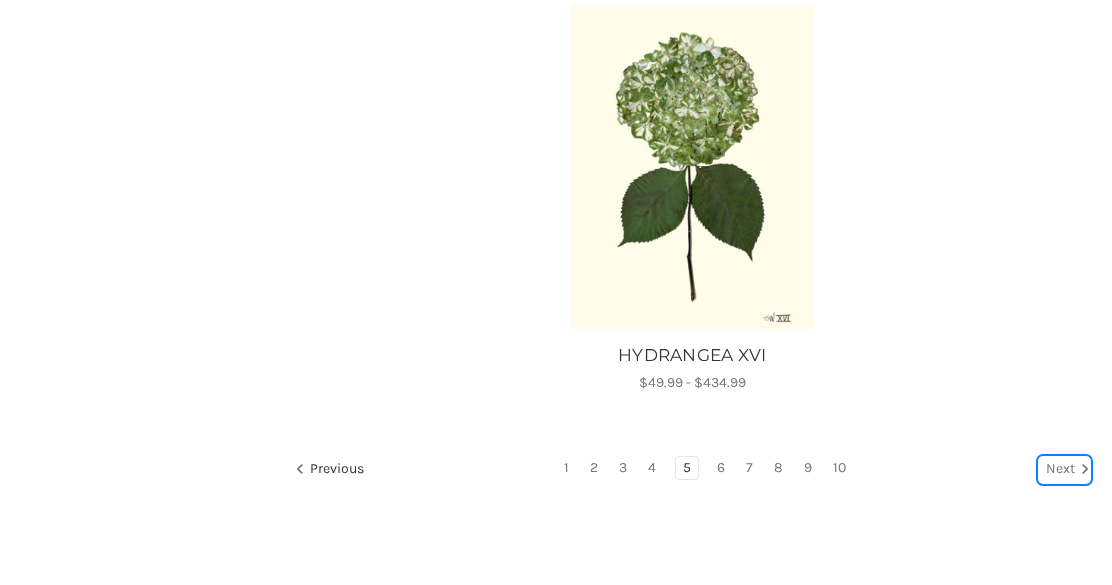 click on "Next" at bounding box center [1064, 470] 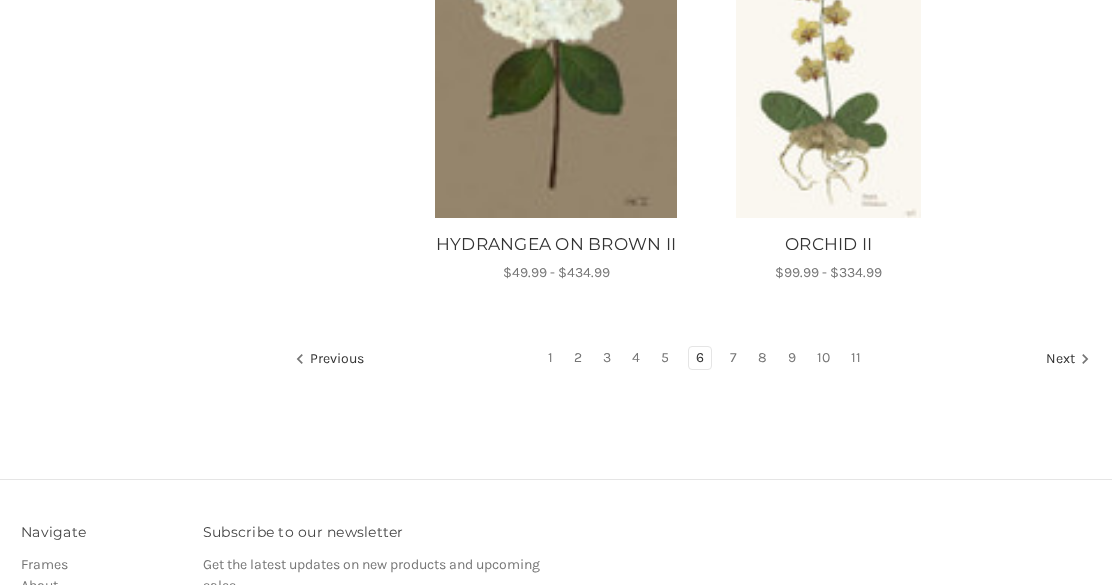scroll, scrollTop: 2267, scrollLeft: 0, axis: vertical 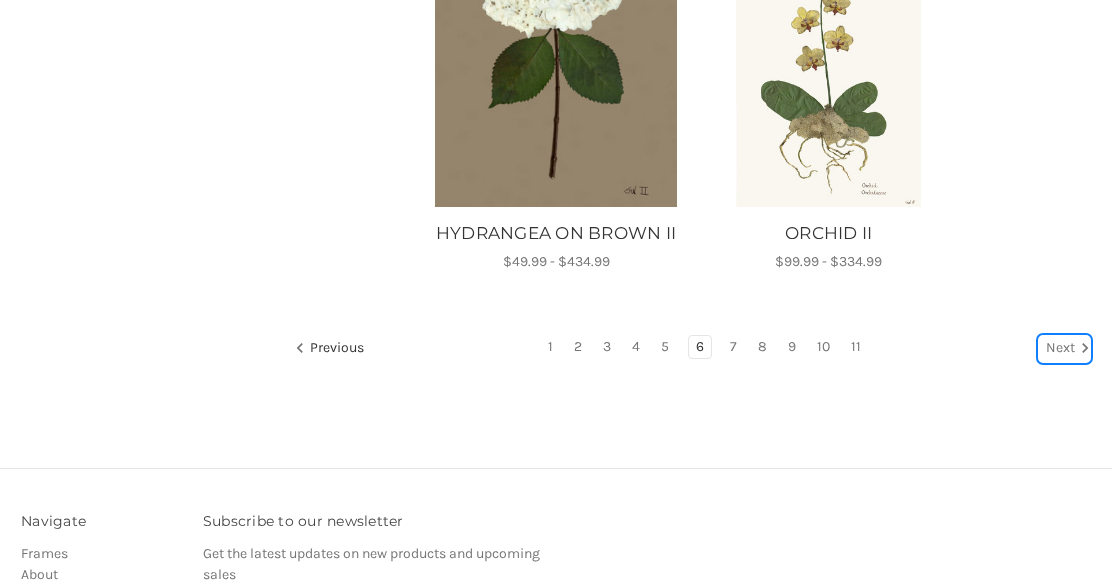 click 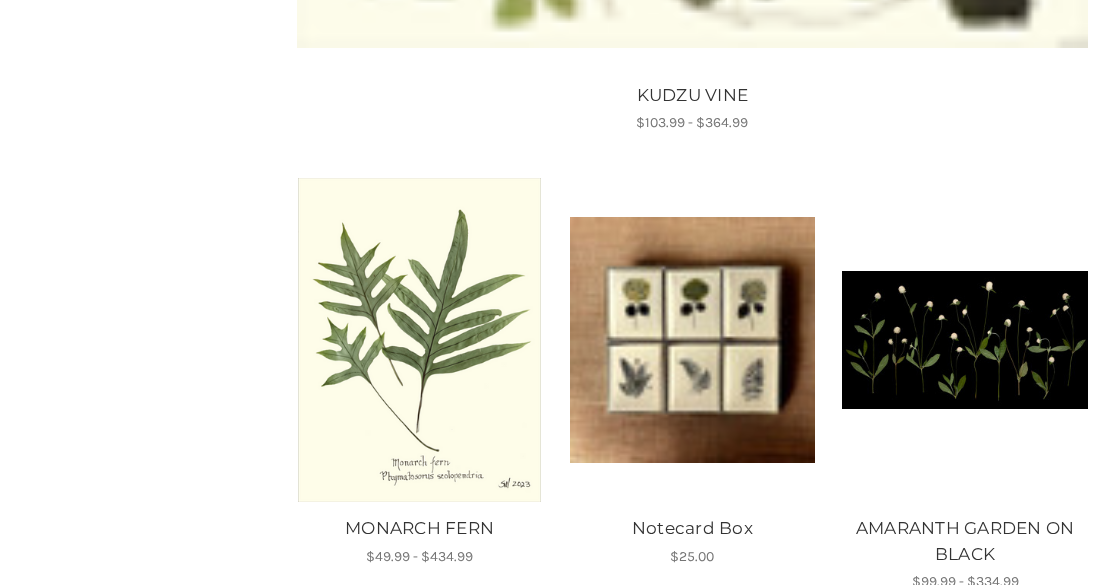 scroll, scrollTop: 1481, scrollLeft: 0, axis: vertical 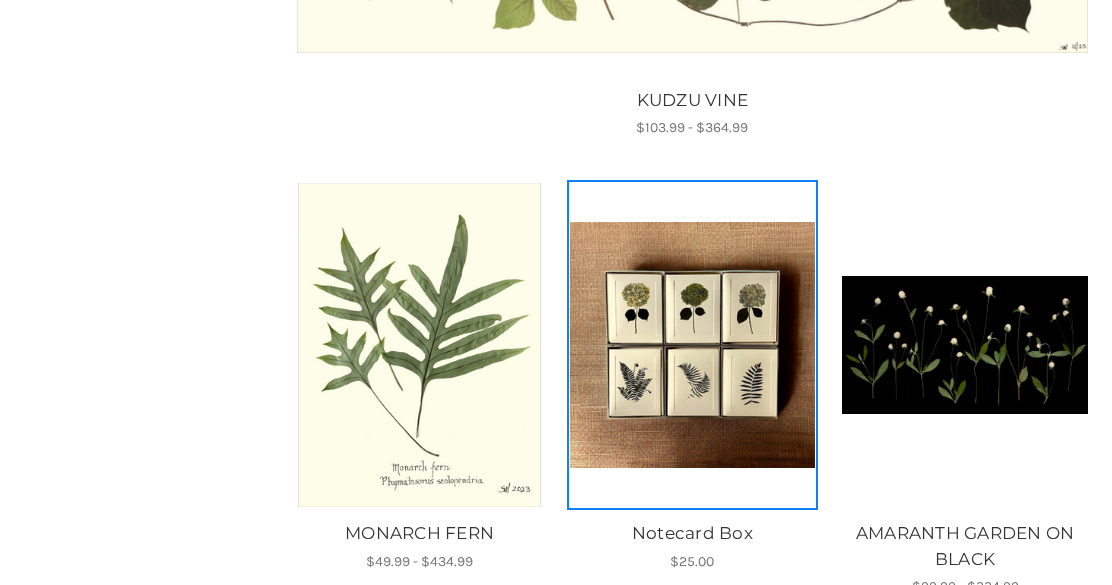 click at bounding box center (693, 345) 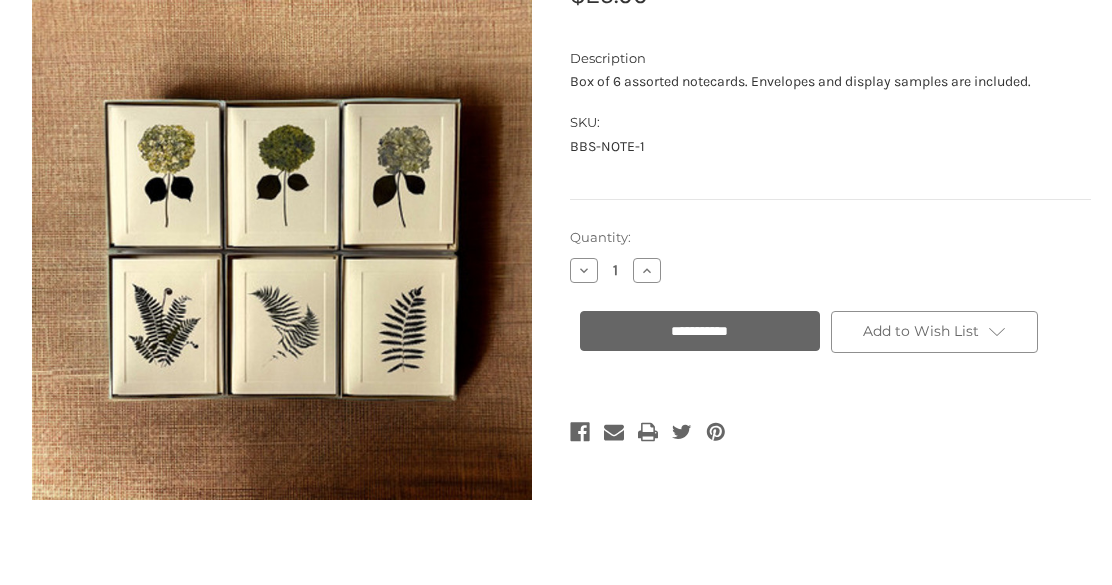 scroll, scrollTop: 300, scrollLeft: 0, axis: vertical 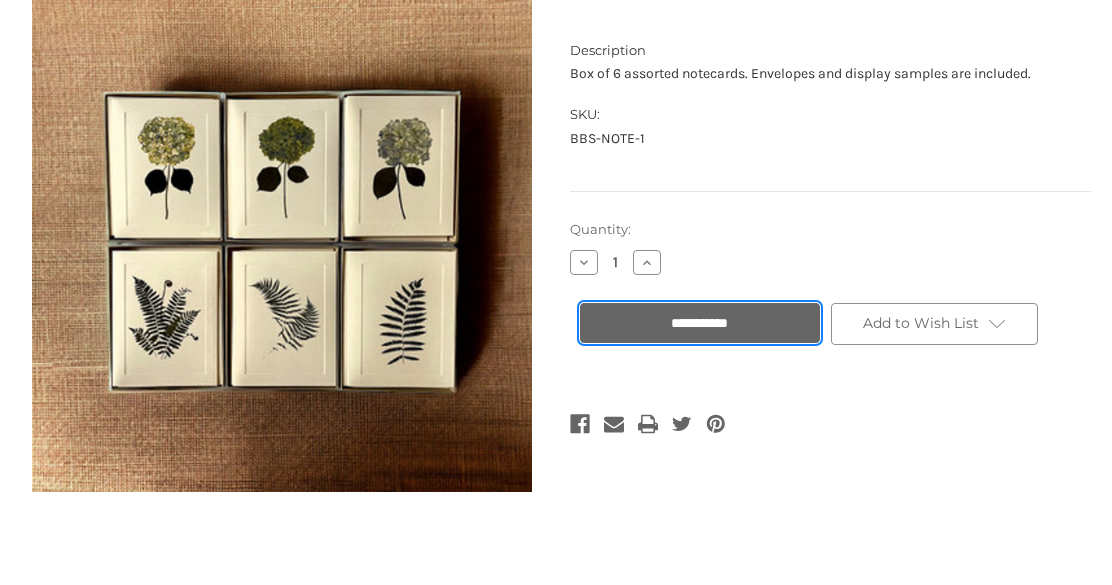 click on "**********" at bounding box center [700, 323] 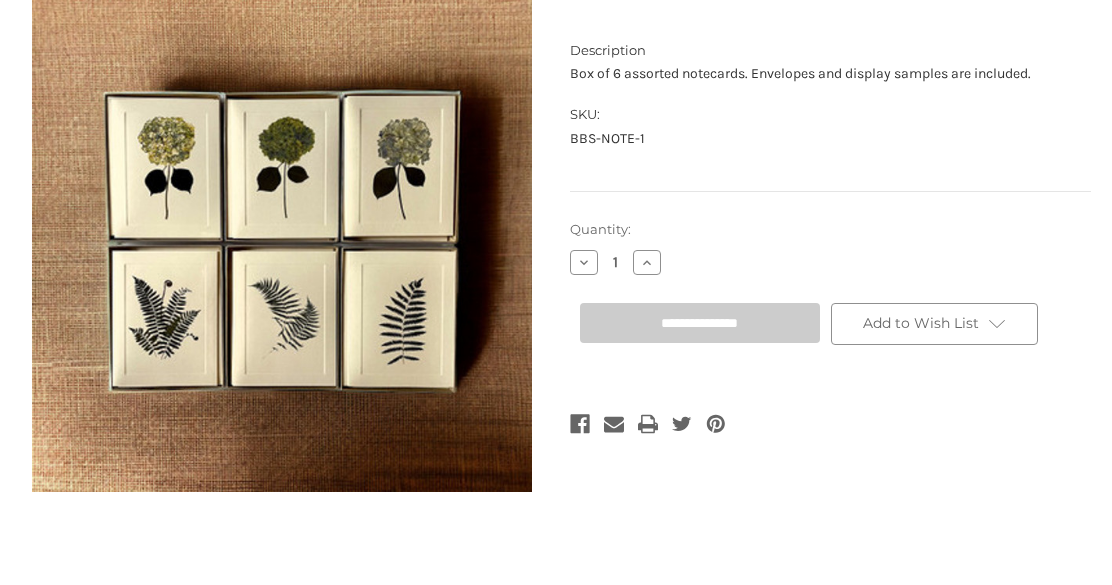 type on "**********" 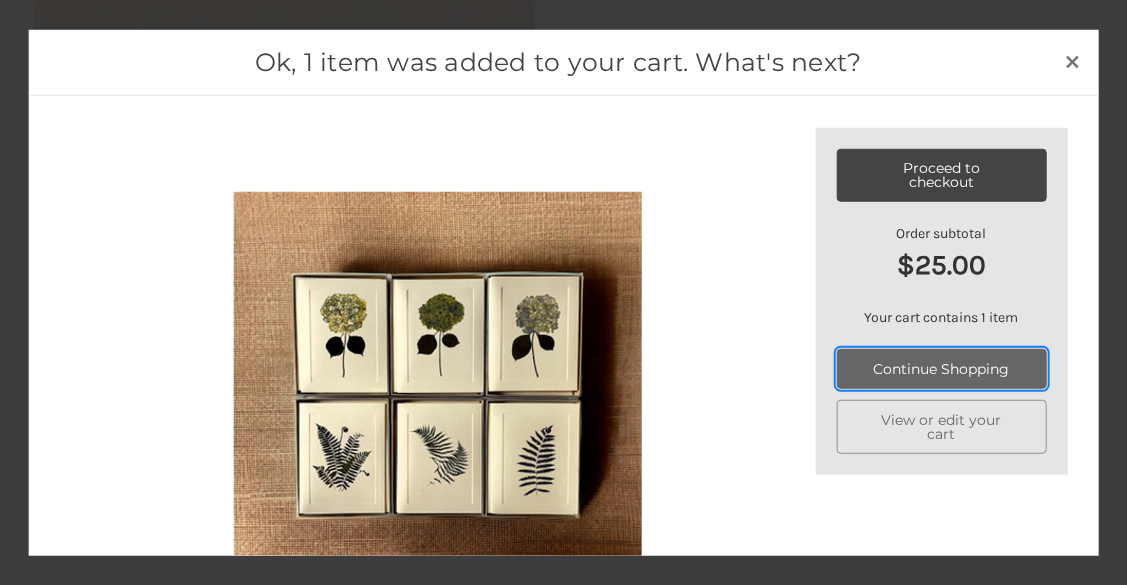 click on "Continue Shopping" at bounding box center [941, 369] 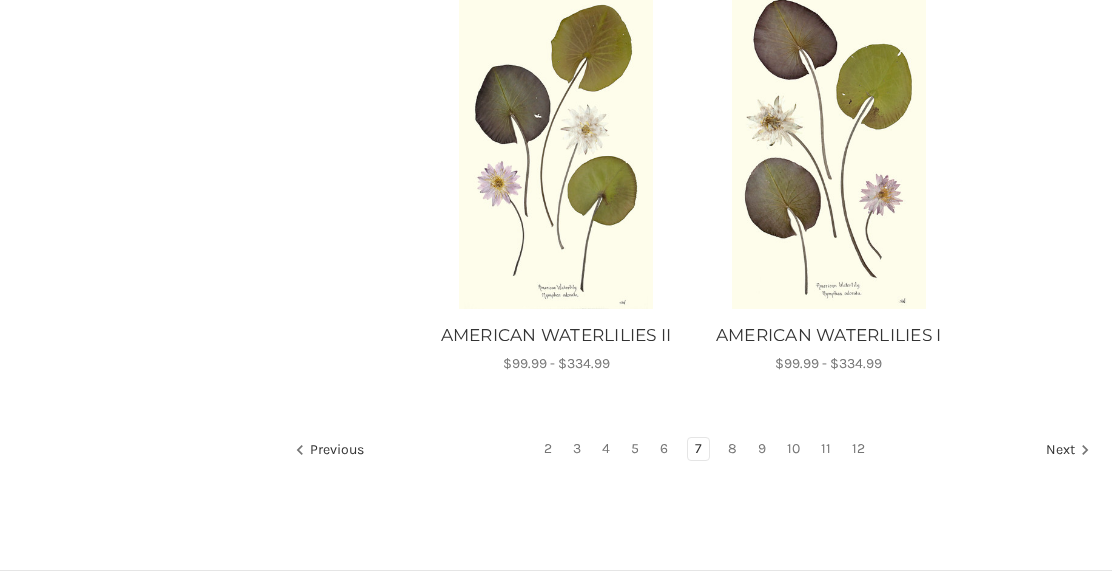 scroll, scrollTop: 2140, scrollLeft: 0, axis: vertical 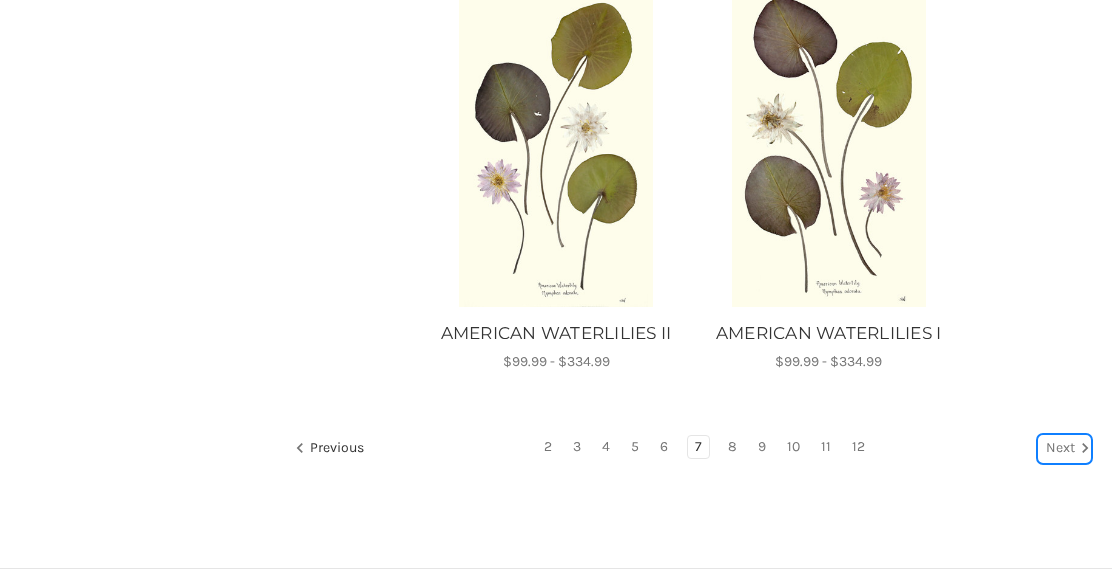 click on "Next" at bounding box center (1064, 449) 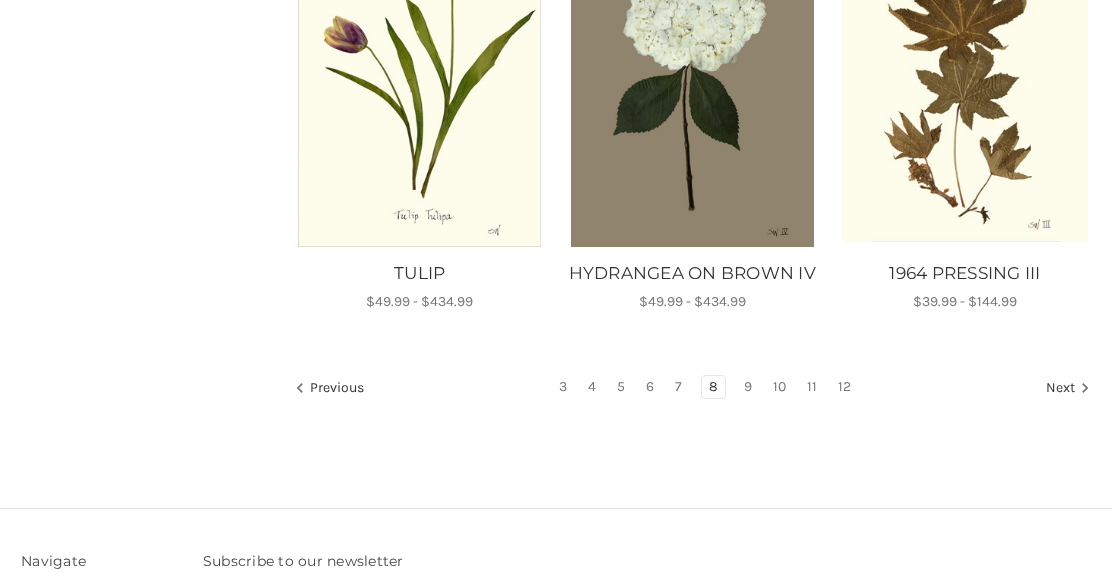 scroll, scrollTop: 1762, scrollLeft: 0, axis: vertical 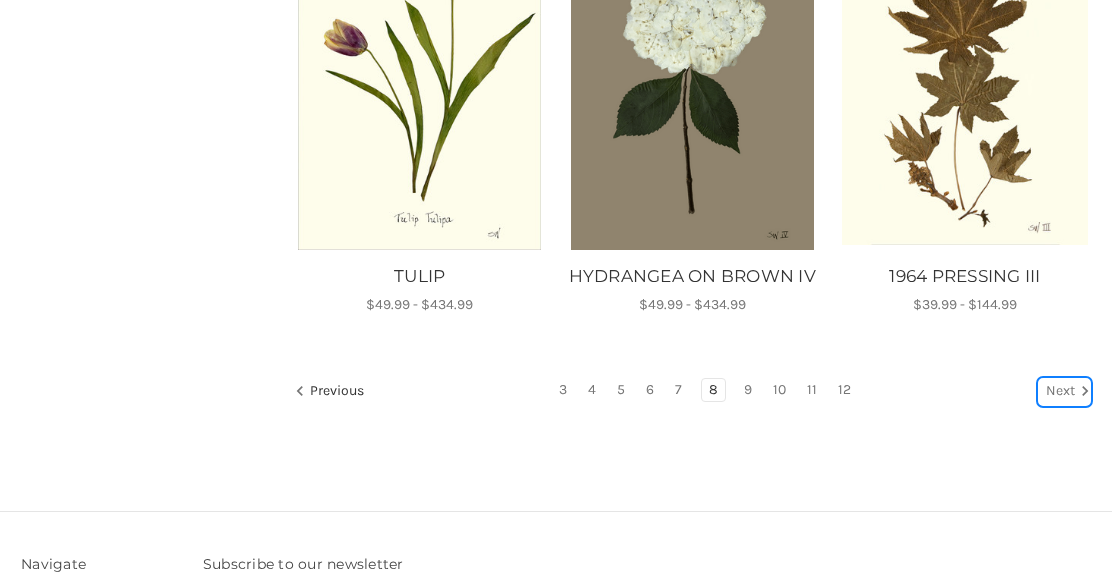 click on "Next" at bounding box center (1064, 392) 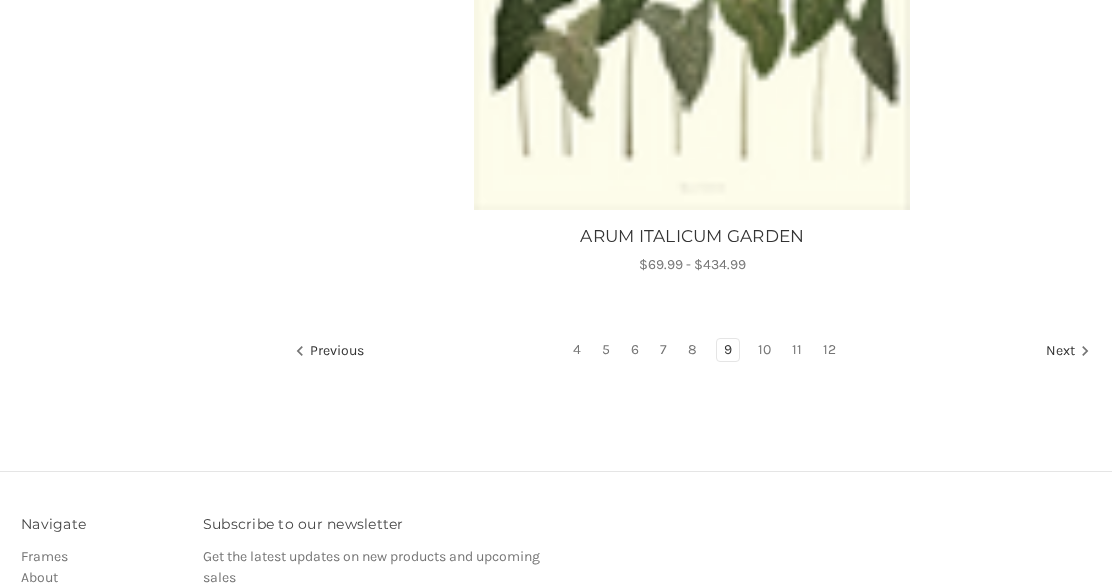 scroll, scrollTop: 2263, scrollLeft: 0, axis: vertical 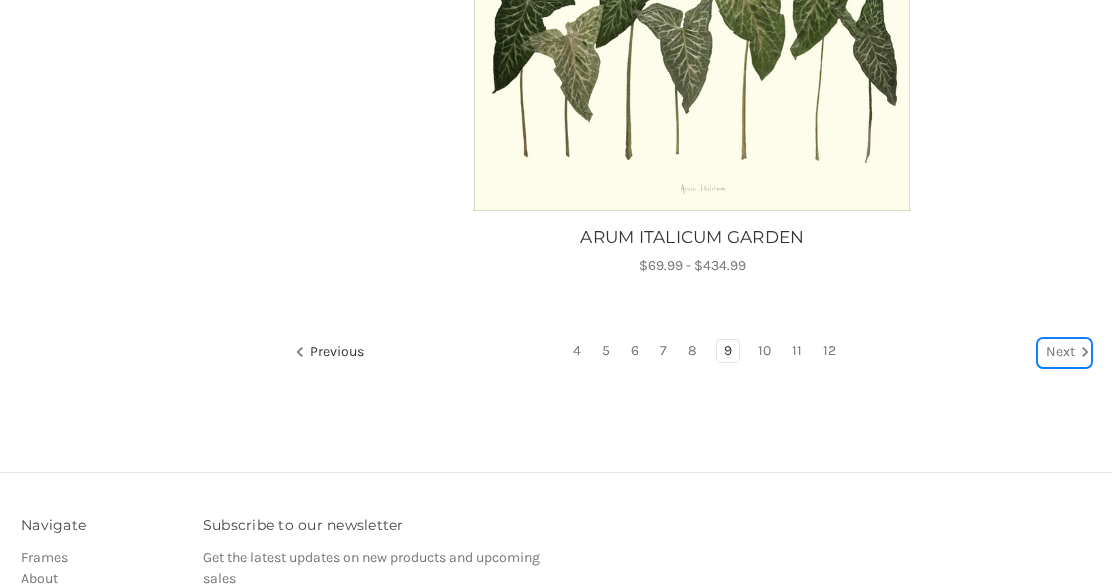 click on "Next" at bounding box center (1064, 353) 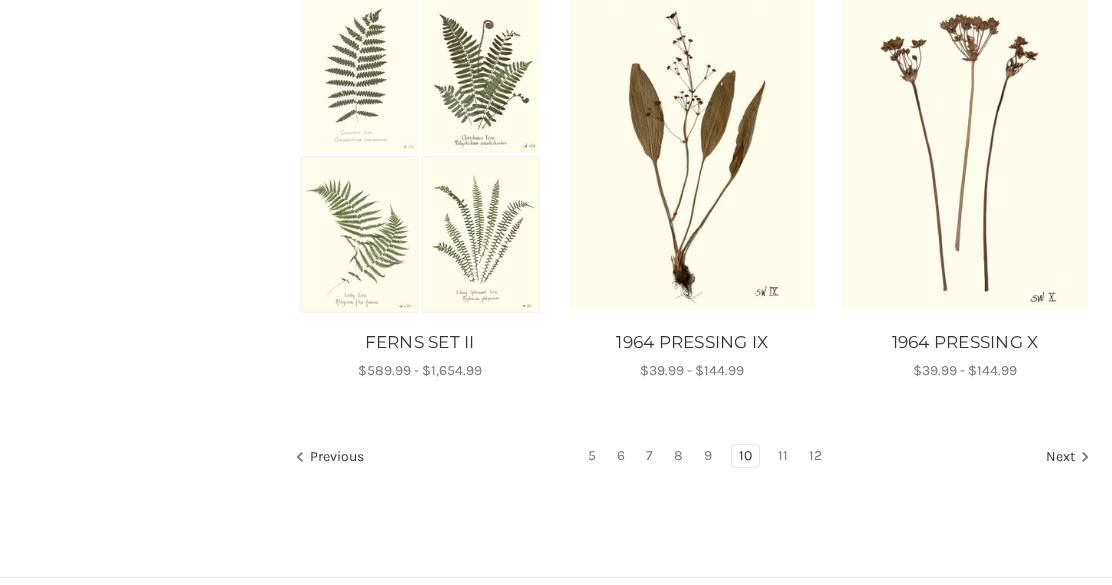 scroll, scrollTop: 1699, scrollLeft: 0, axis: vertical 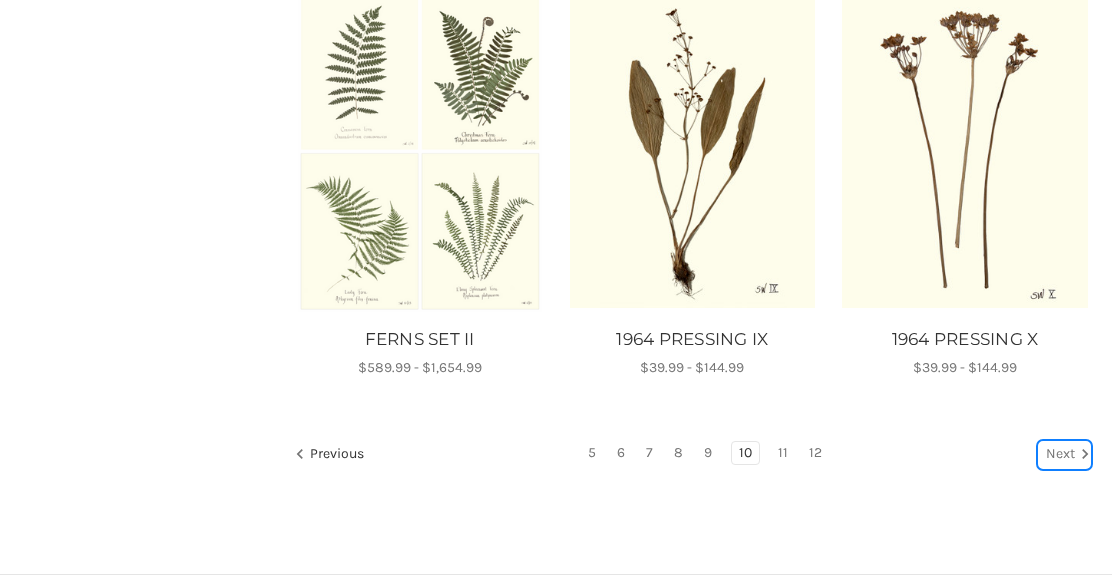 click on "Next" at bounding box center (1064, 455) 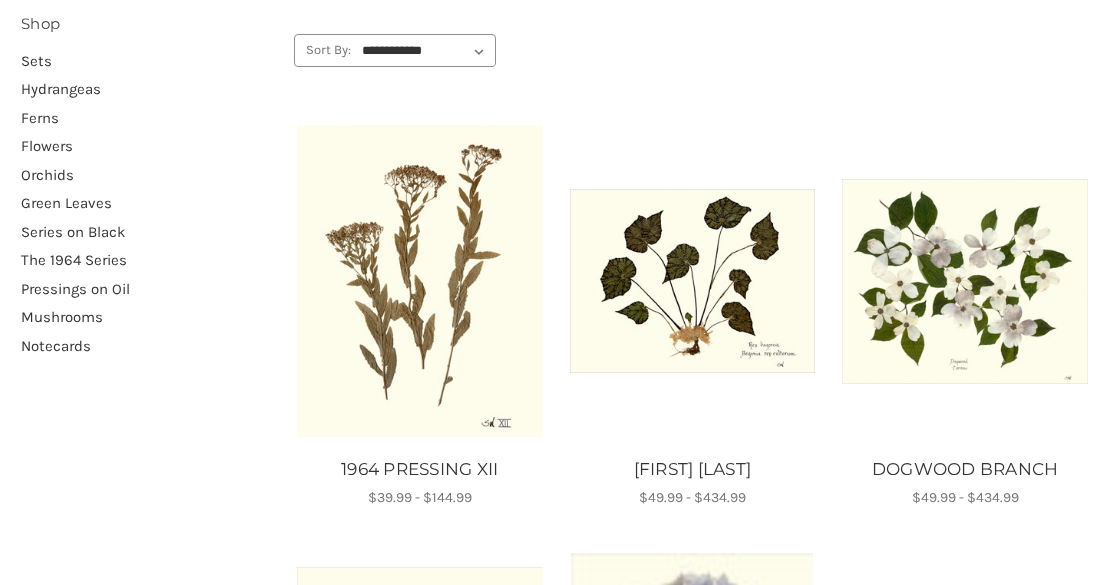 scroll, scrollTop: 267, scrollLeft: 0, axis: vertical 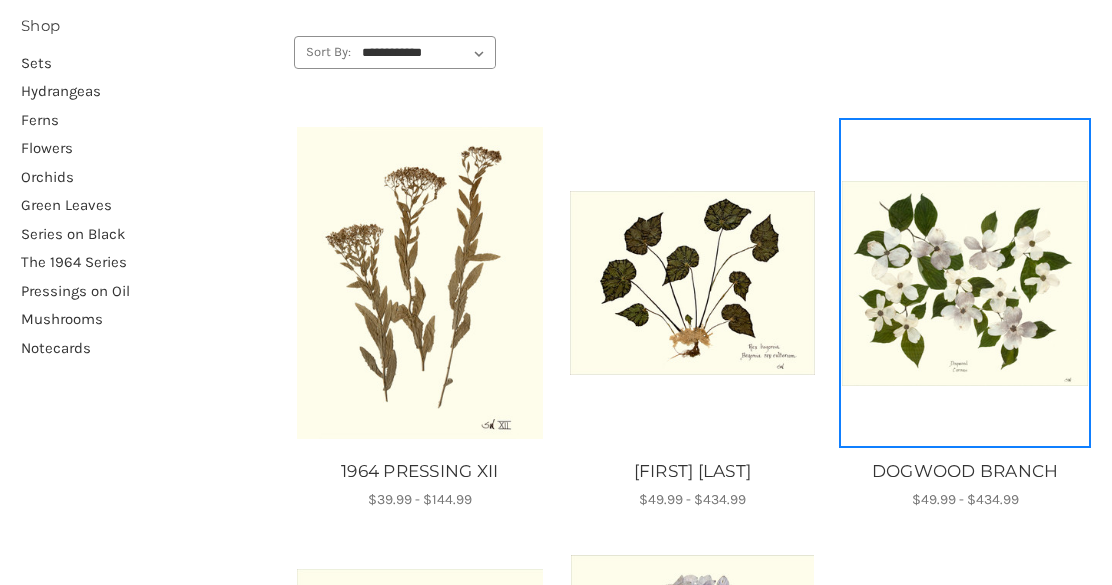 click at bounding box center (965, 283) 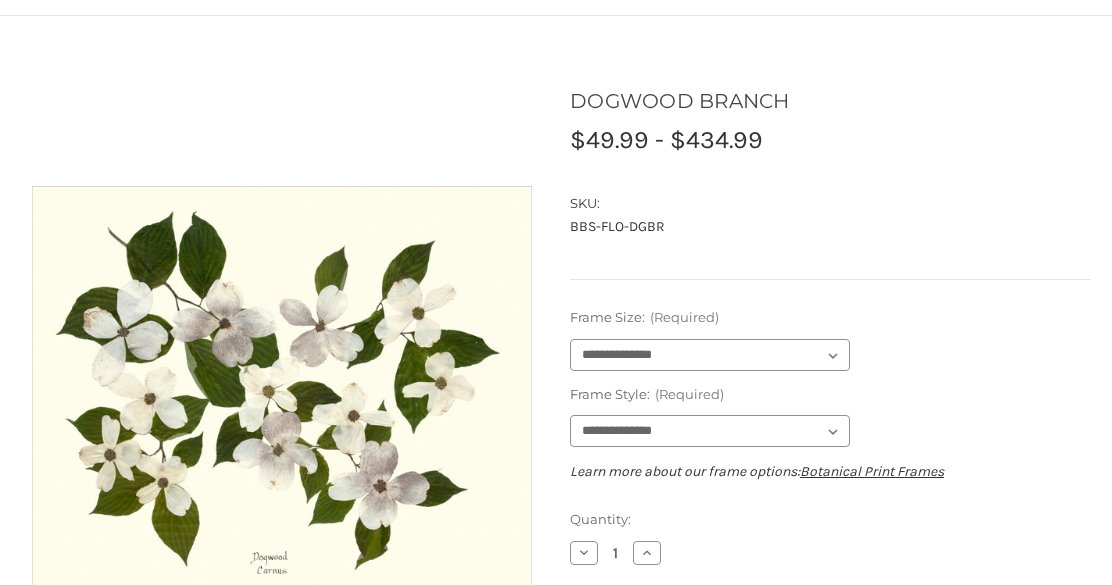scroll, scrollTop: 143, scrollLeft: 0, axis: vertical 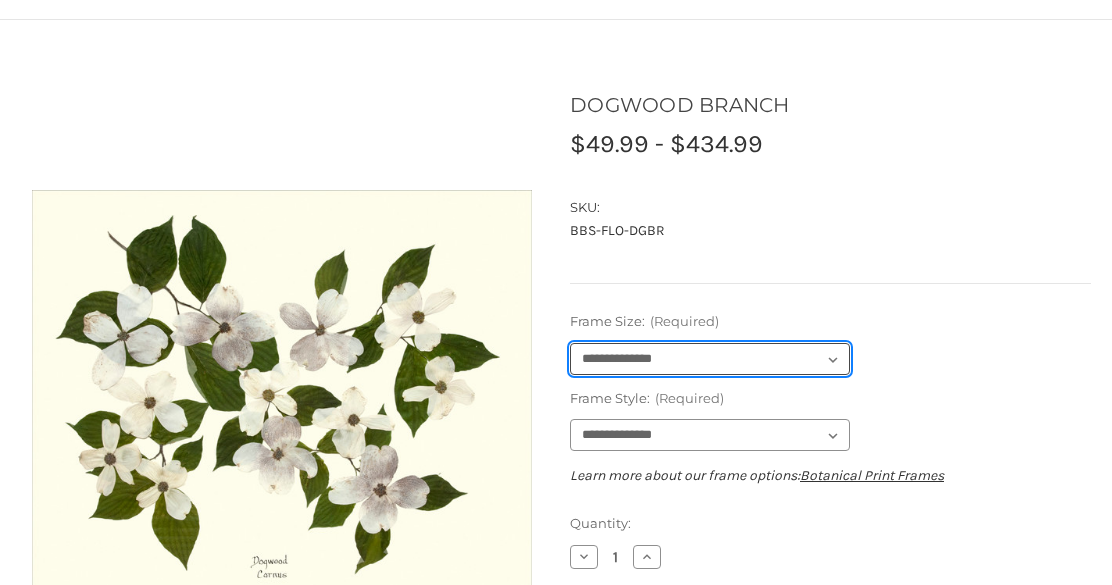 click on "**********" at bounding box center (710, 359) 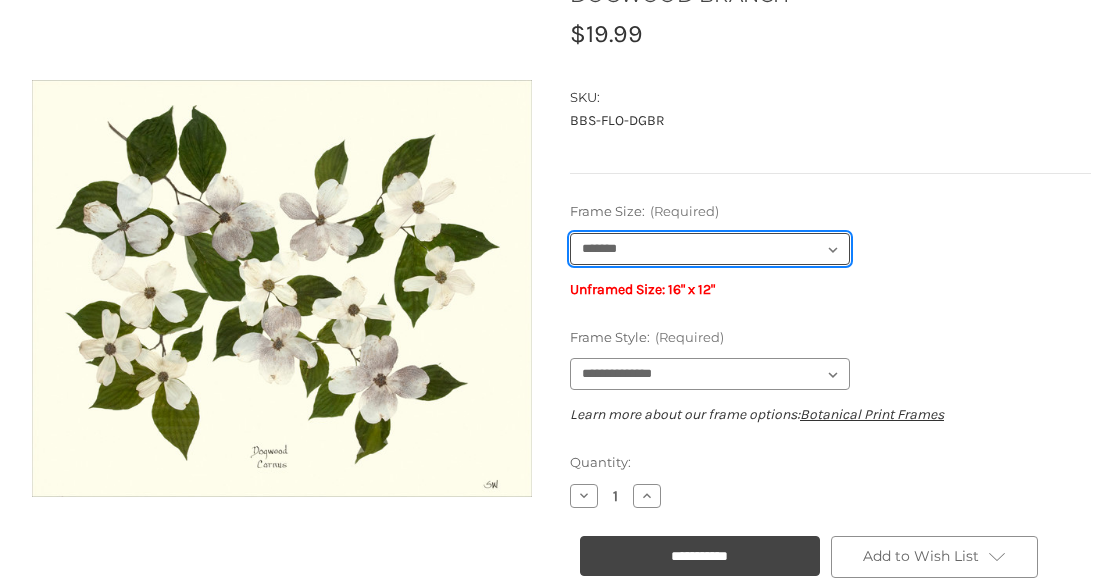 scroll, scrollTop: 254, scrollLeft: 0, axis: vertical 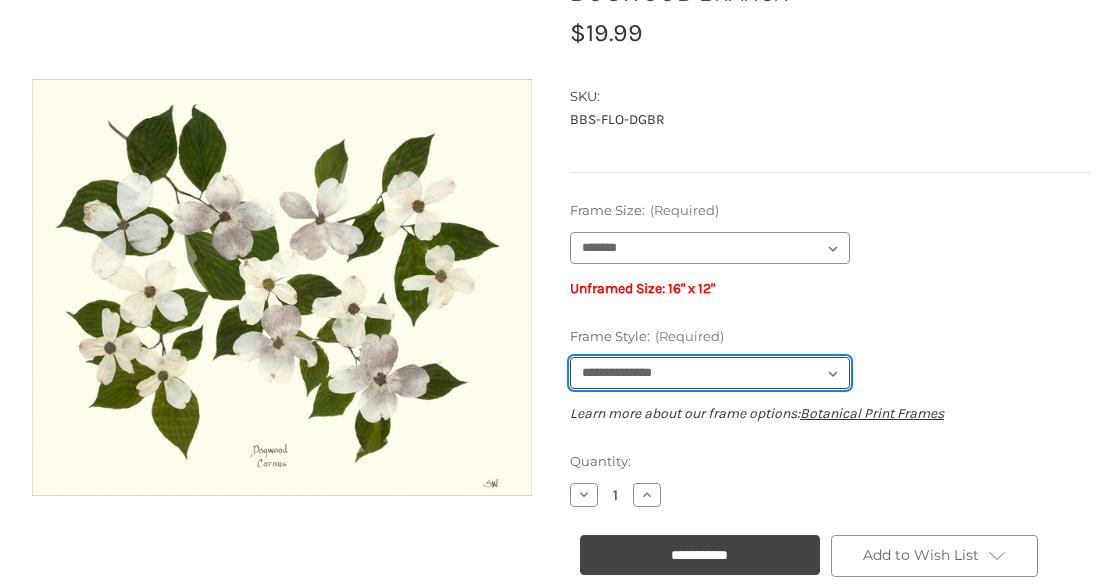 click on "**********" at bounding box center (710, 373) 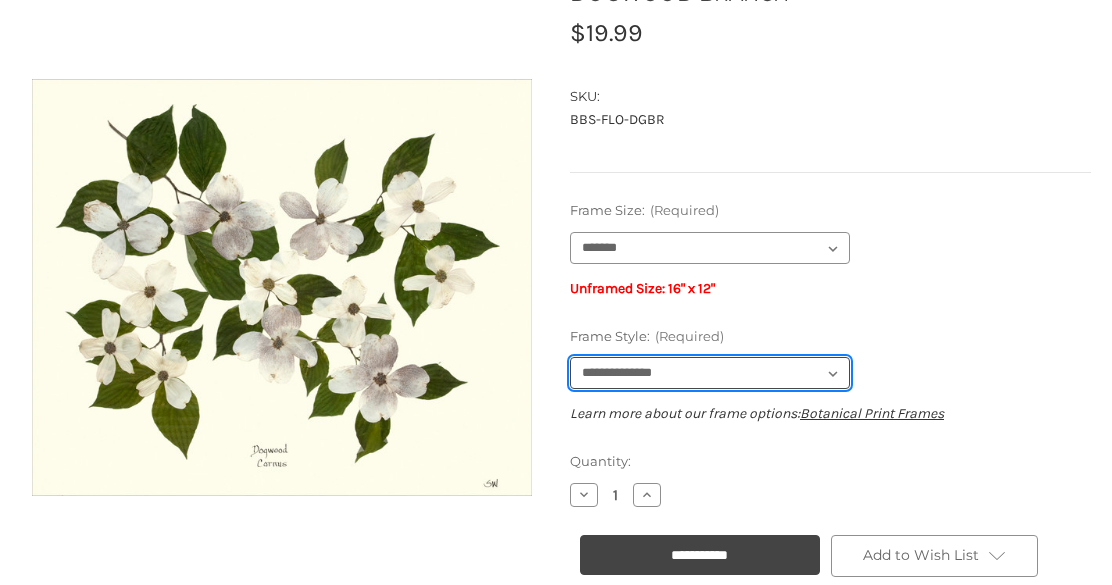 select on "****" 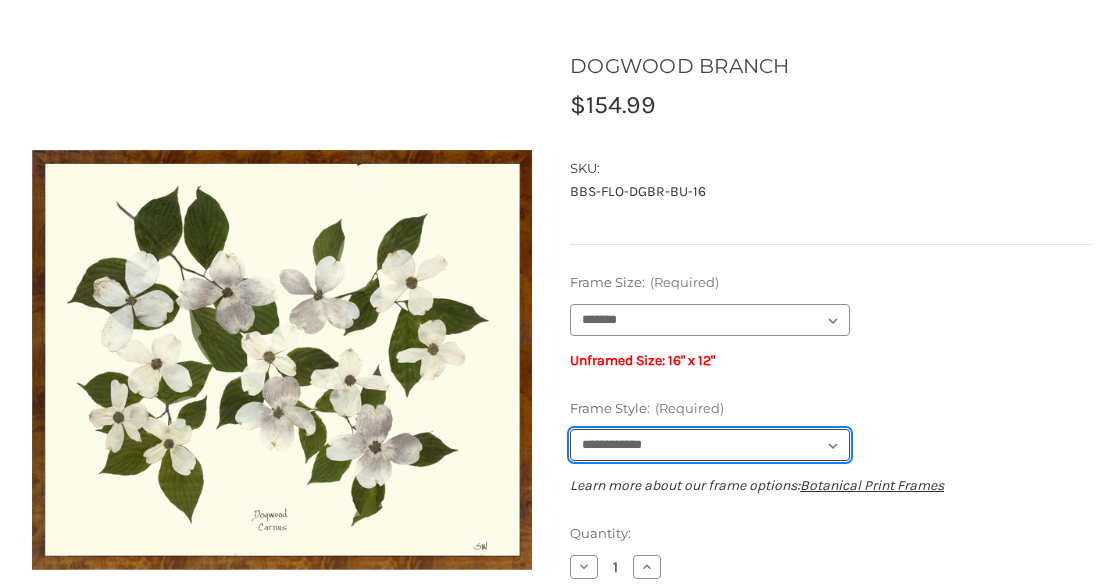 scroll, scrollTop: 189, scrollLeft: 0, axis: vertical 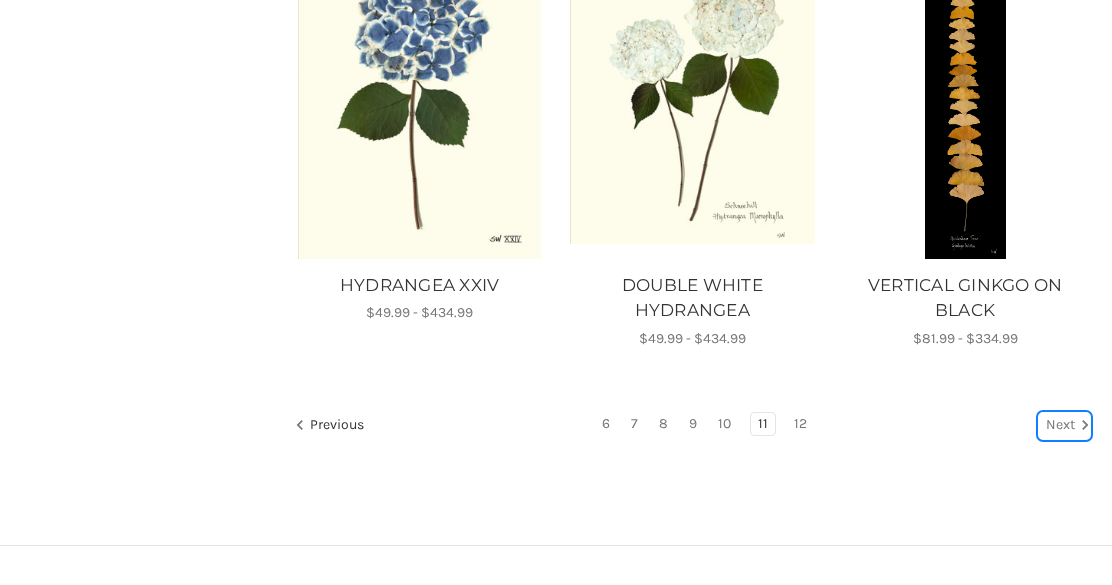 click on "Next" at bounding box center [1064, 426] 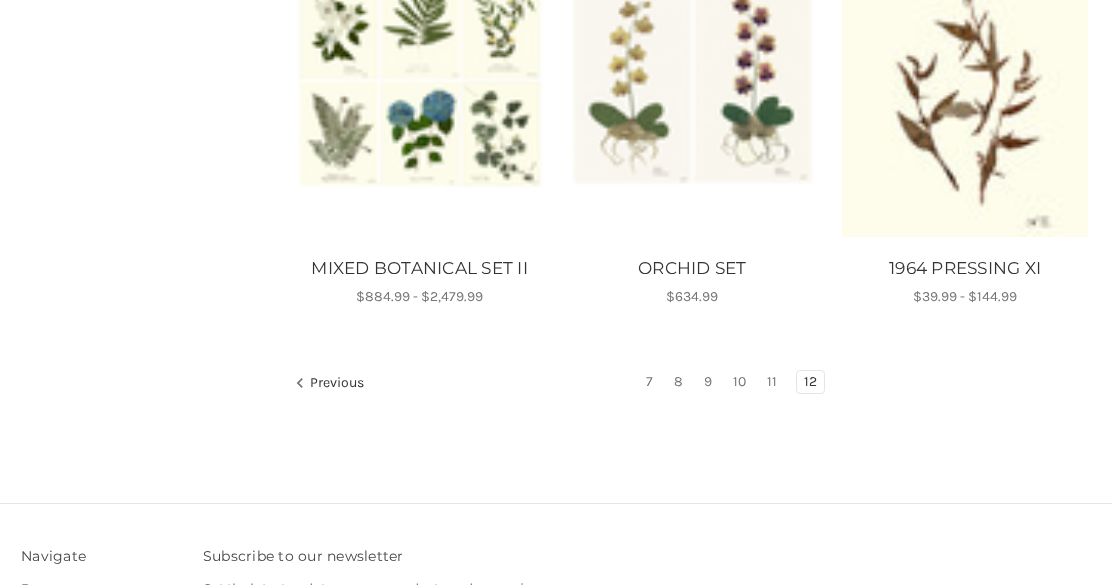 scroll, scrollTop: 1768, scrollLeft: 0, axis: vertical 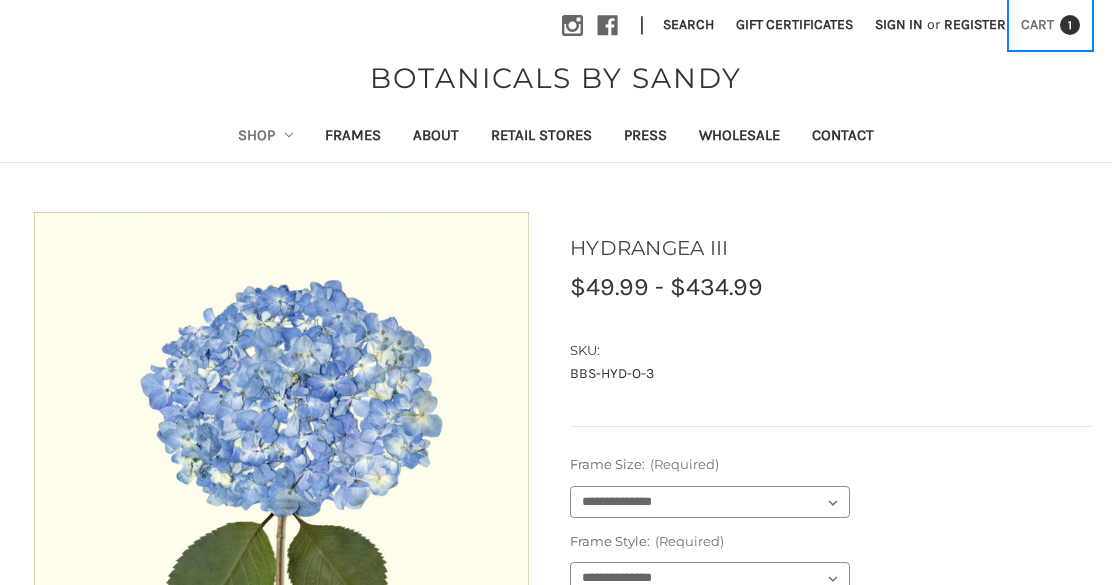click on "1" at bounding box center [1070, 25] 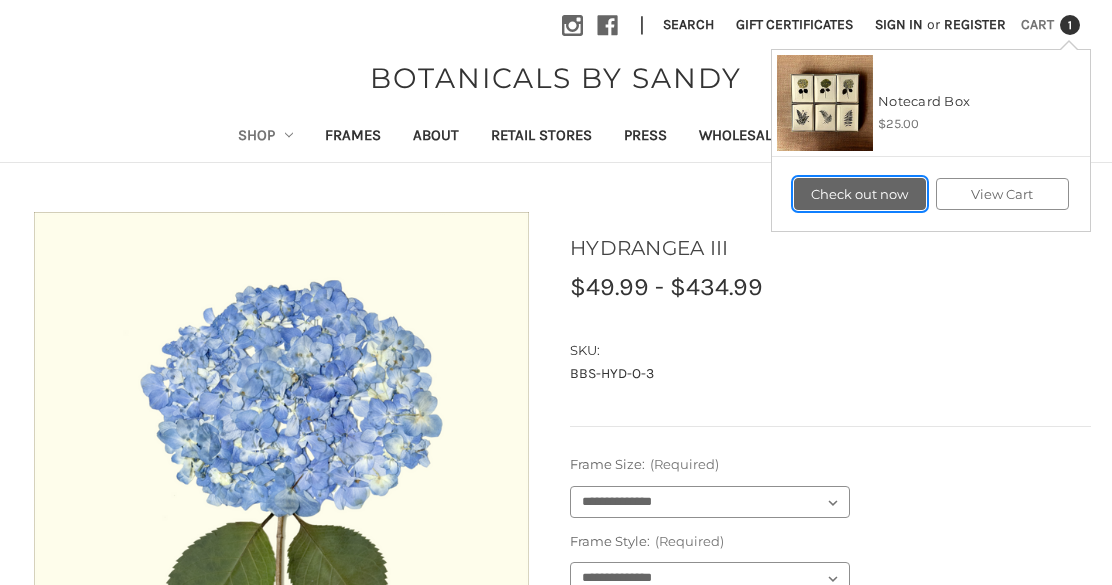 click on "Check out now" at bounding box center [860, 194] 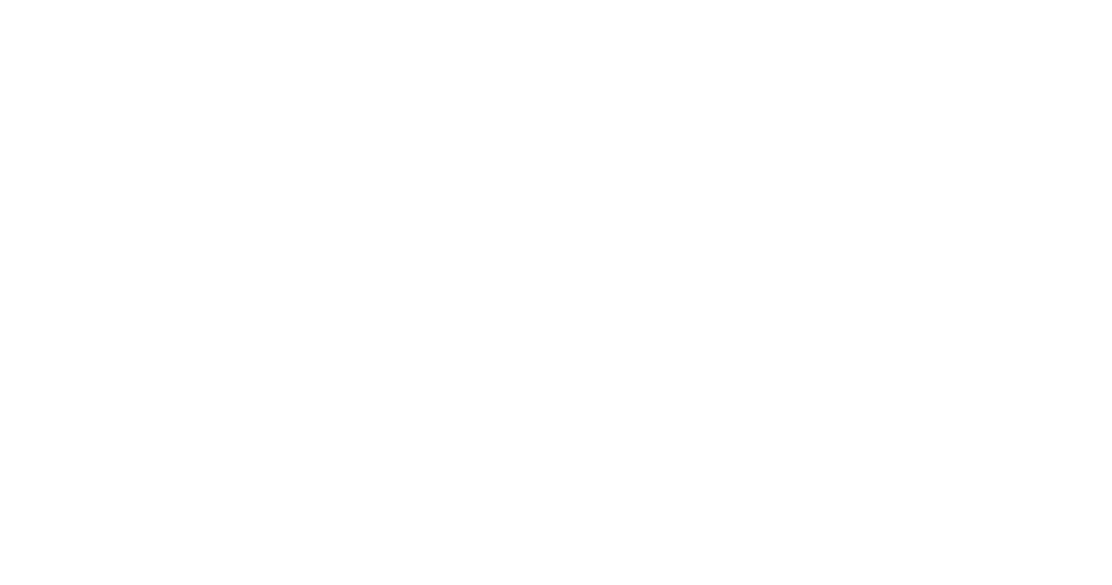 scroll, scrollTop: 0, scrollLeft: 0, axis: both 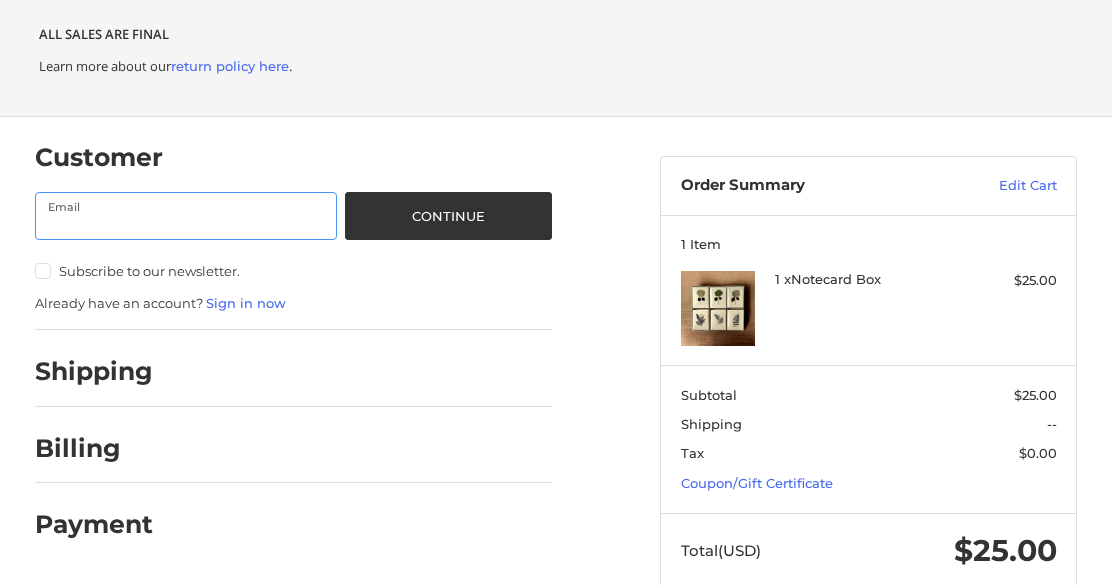 click on "Email" at bounding box center (186, 216) 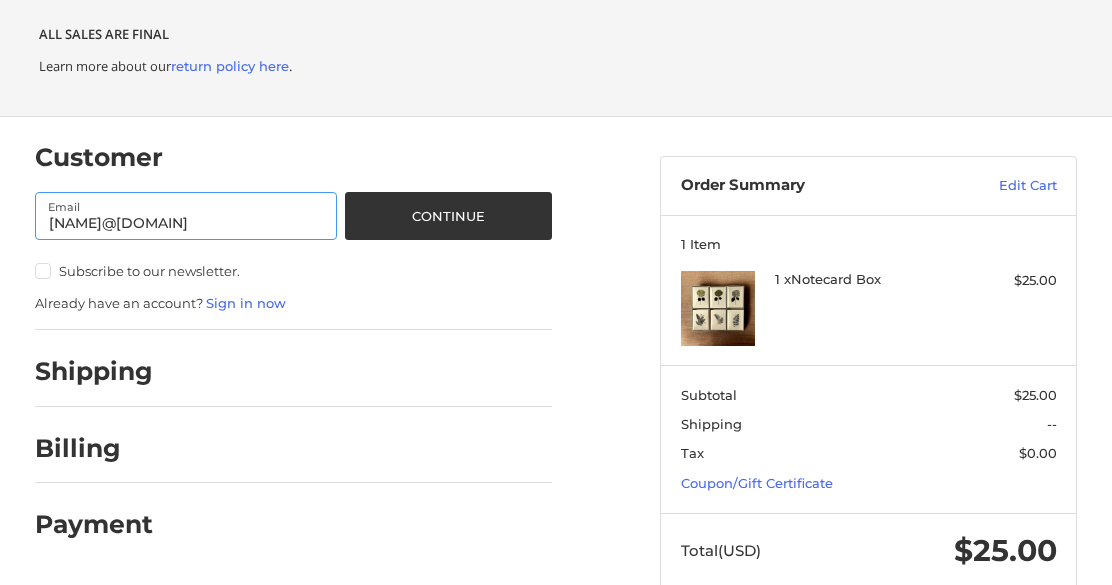 type on "[NAME]@[DOMAIN]" 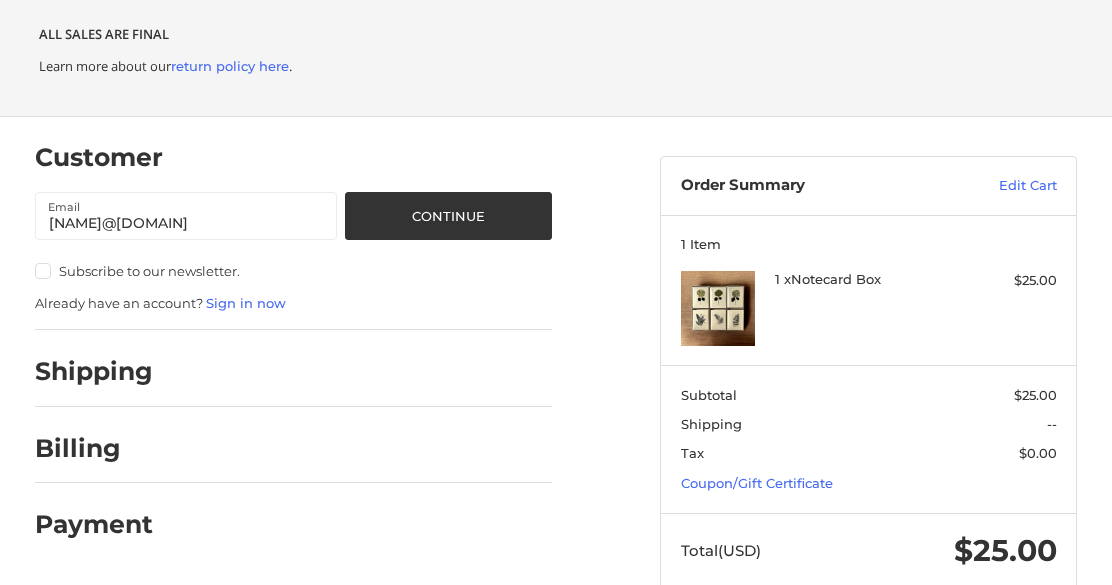 click on "Subscribe to our newsletter." at bounding box center [186, 271] 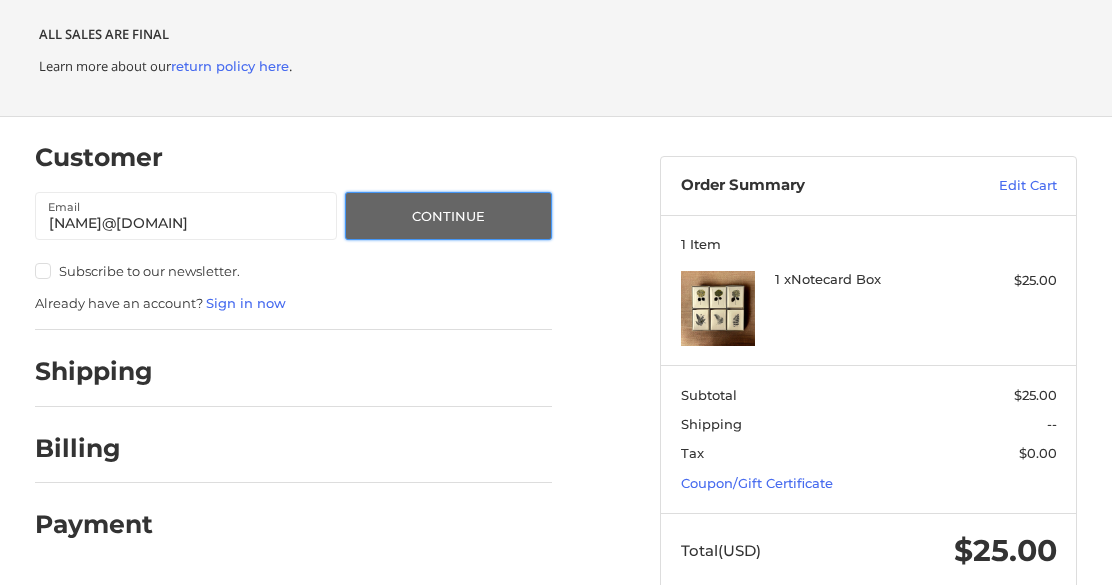 click on "Continue" at bounding box center [449, 216] 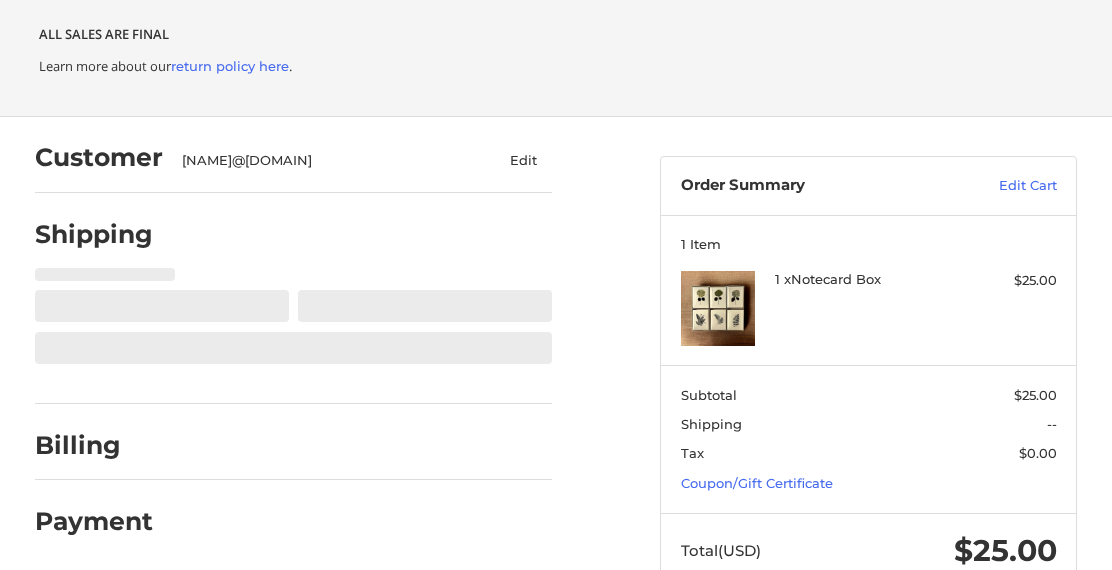 select on "**" 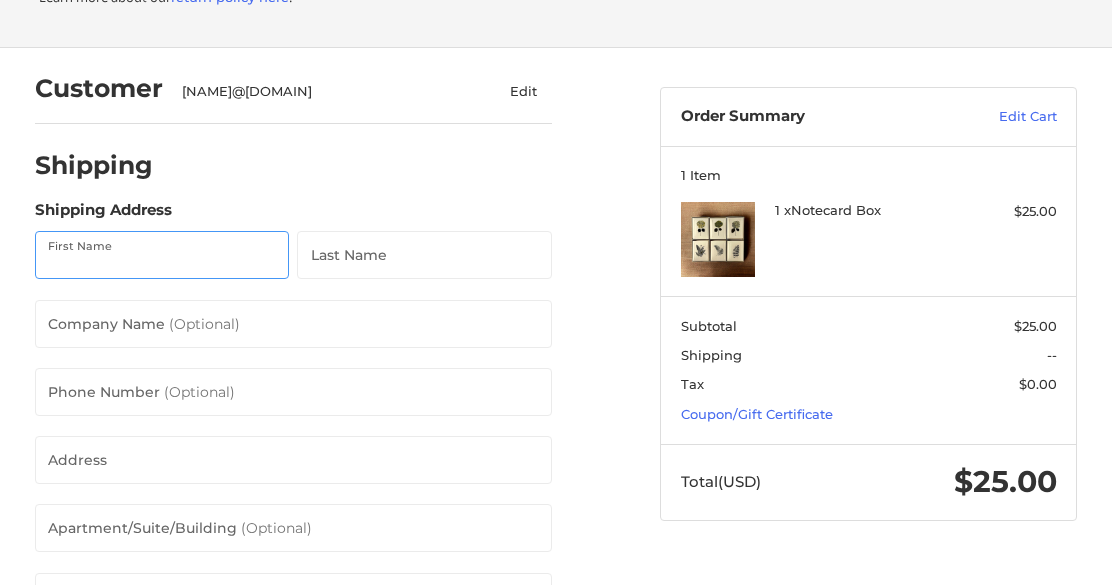 scroll, scrollTop: 156, scrollLeft: 0, axis: vertical 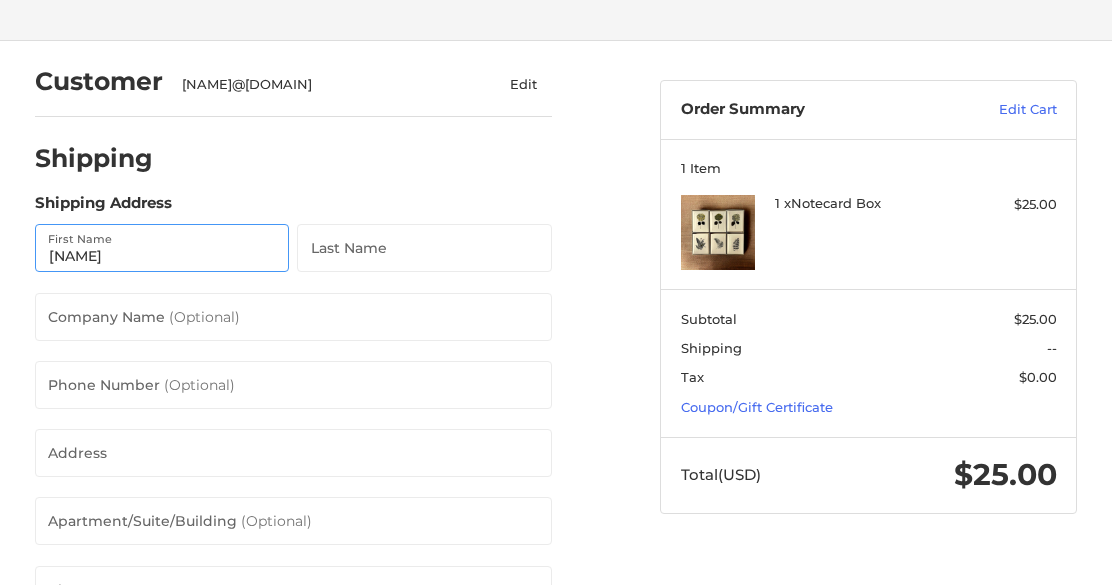 type on "[NAME]" 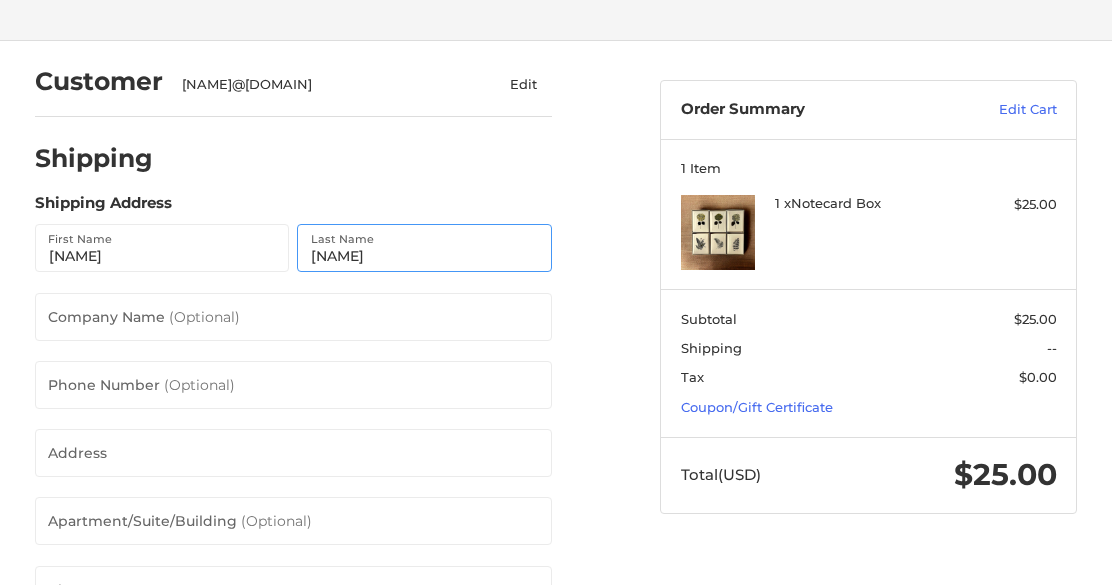 type on "[NAME]" 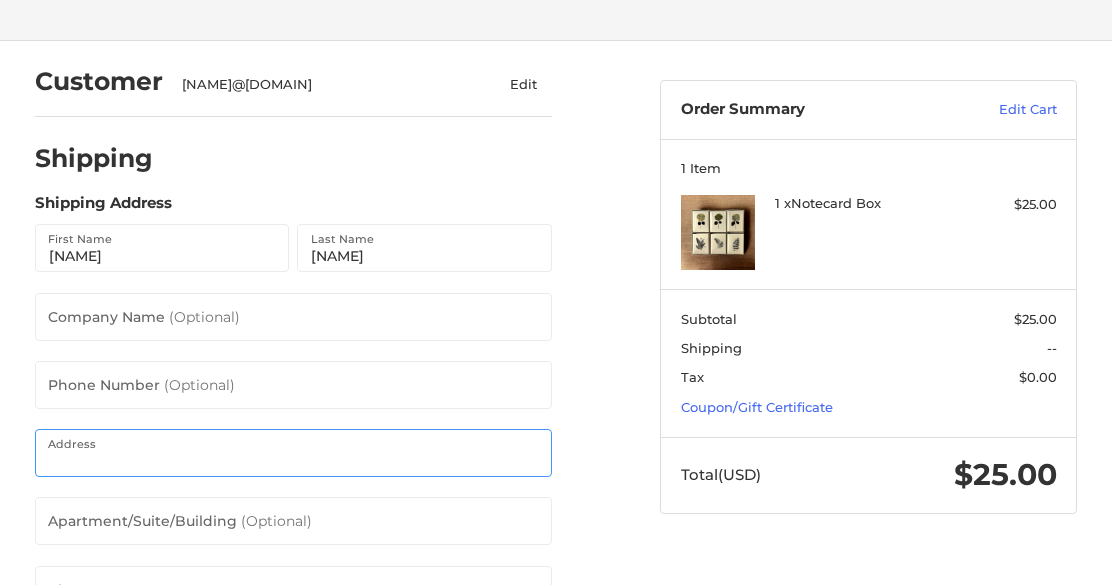 click on "Address" at bounding box center [294, 453] 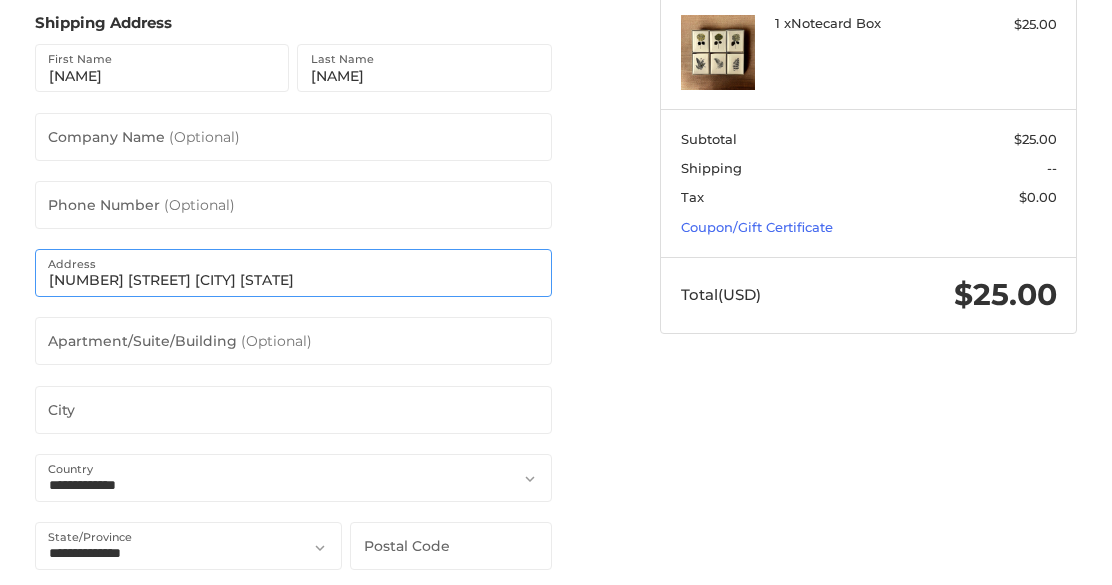 scroll, scrollTop: 341, scrollLeft: 0, axis: vertical 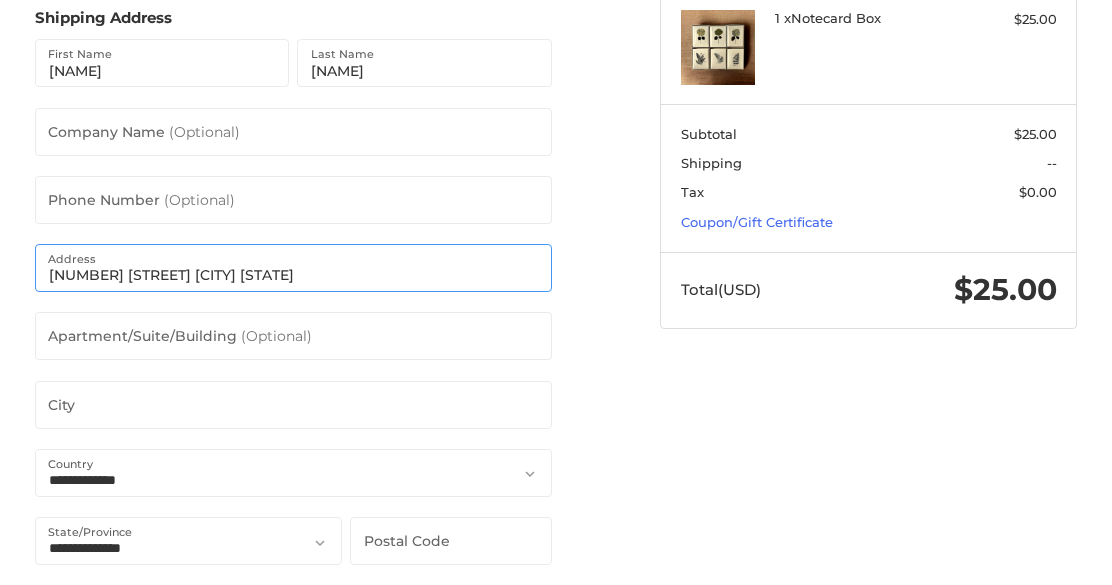 type on "[NUMBER] [STREET] [CITY] [STATE]" 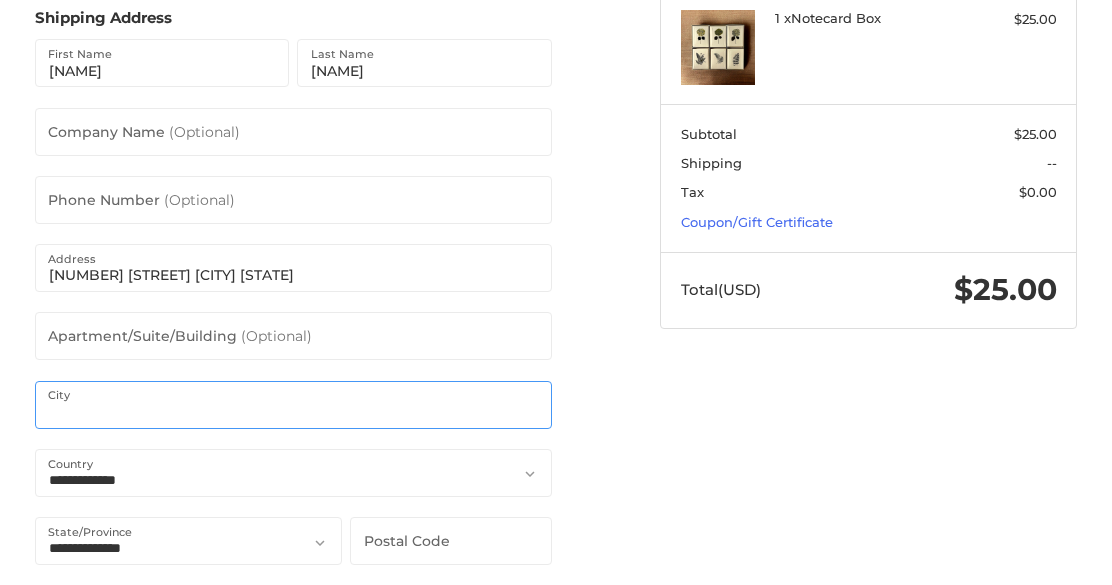 click on "City" at bounding box center [294, 405] 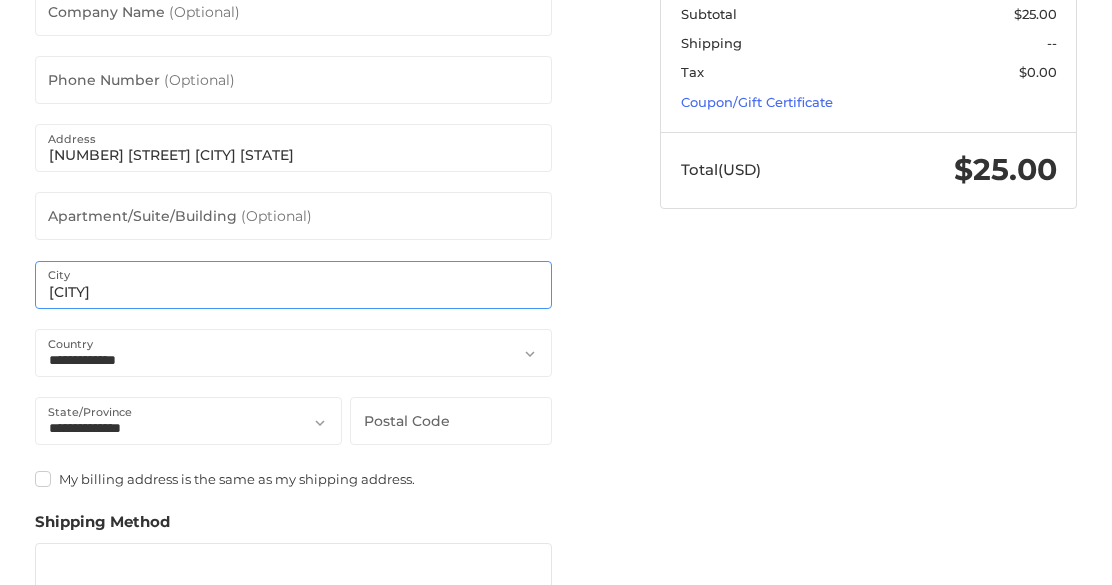 scroll, scrollTop: 464, scrollLeft: 0, axis: vertical 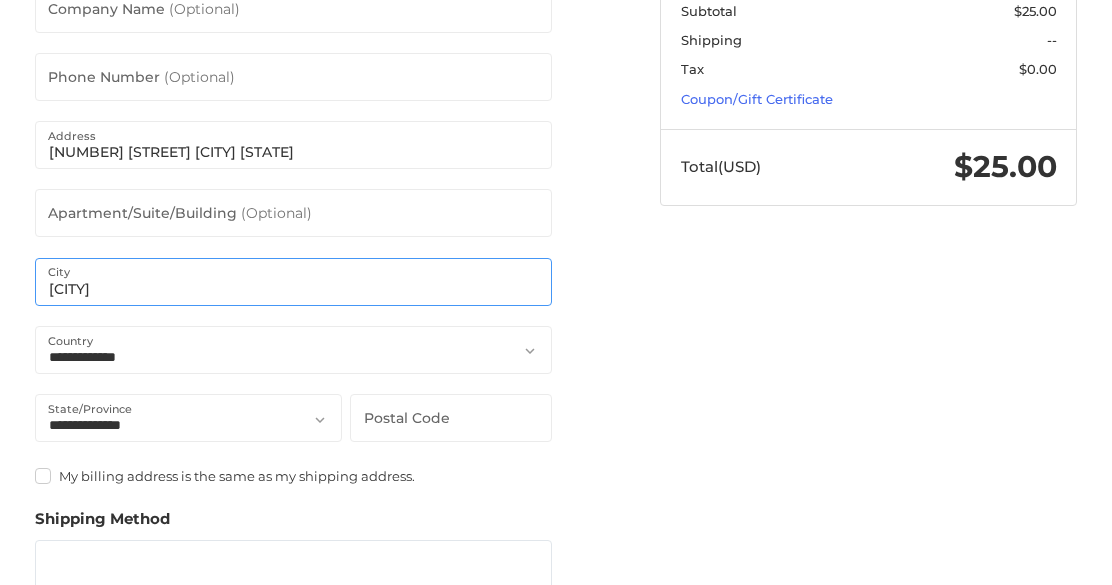 type on "[CITY]" 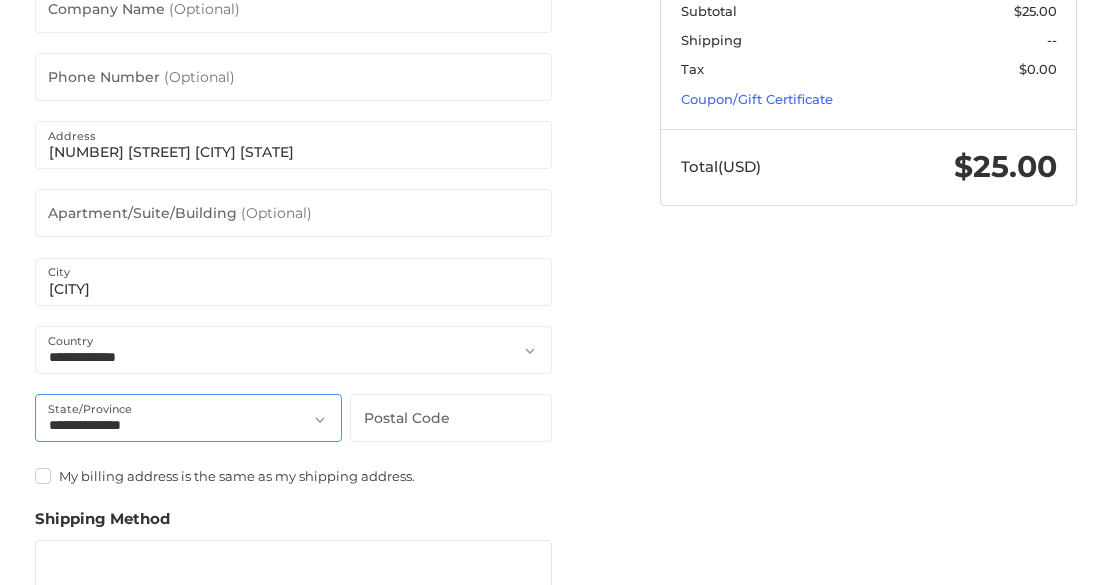 click on "**********" at bounding box center (189, 418) 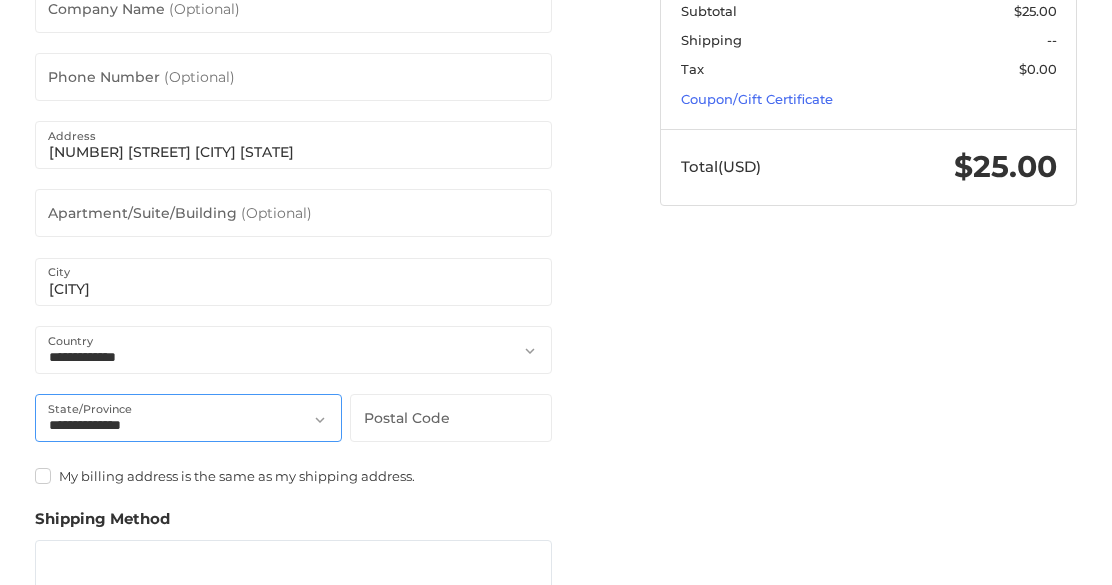 select on "**" 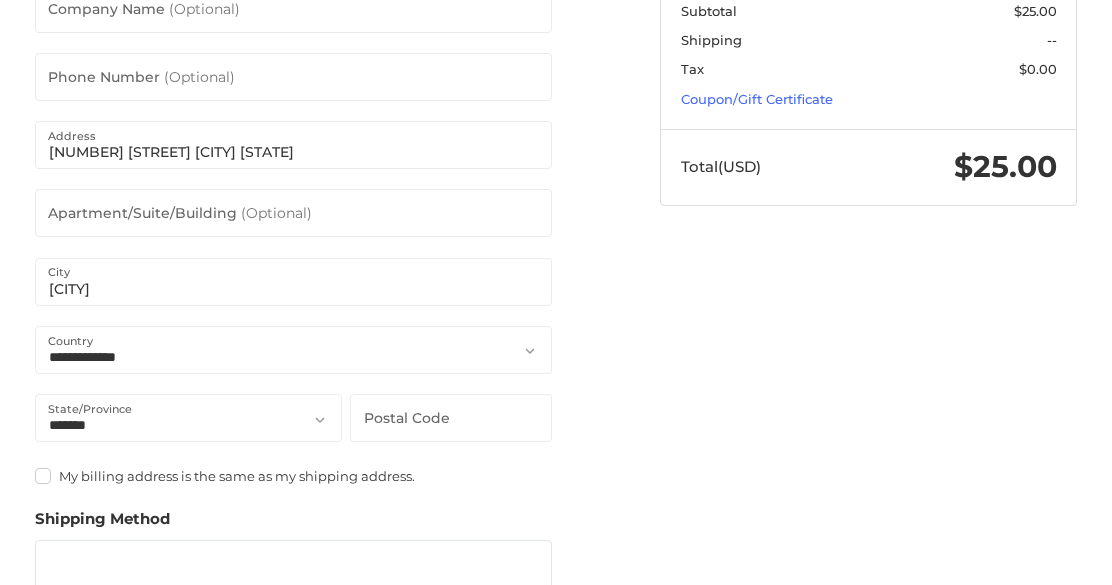 click on "Postal Code" at bounding box center (407, 418) 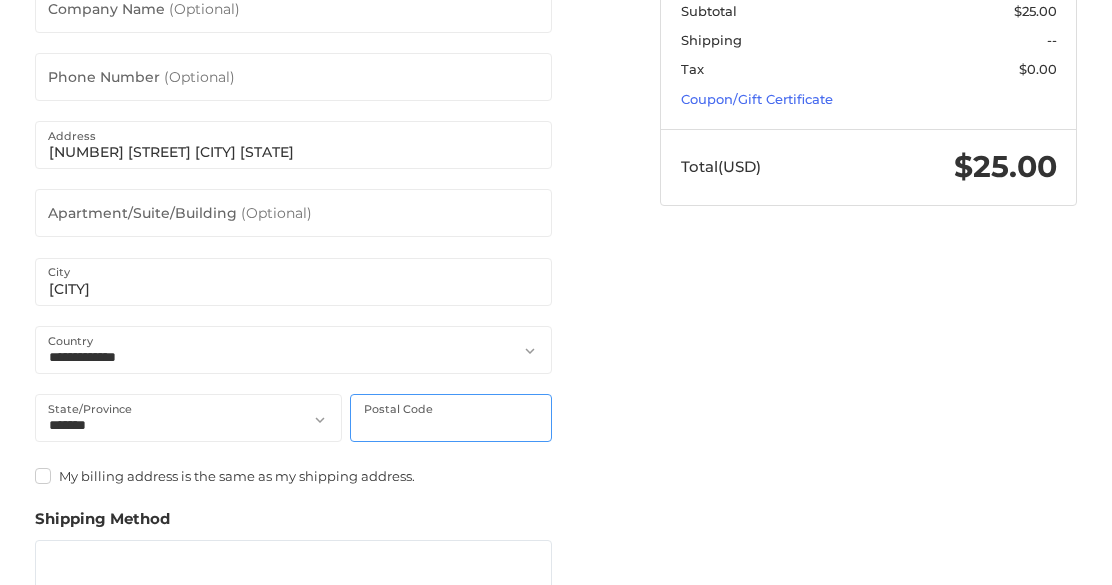 click on "Postal Code" at bounding box center (451, 418) 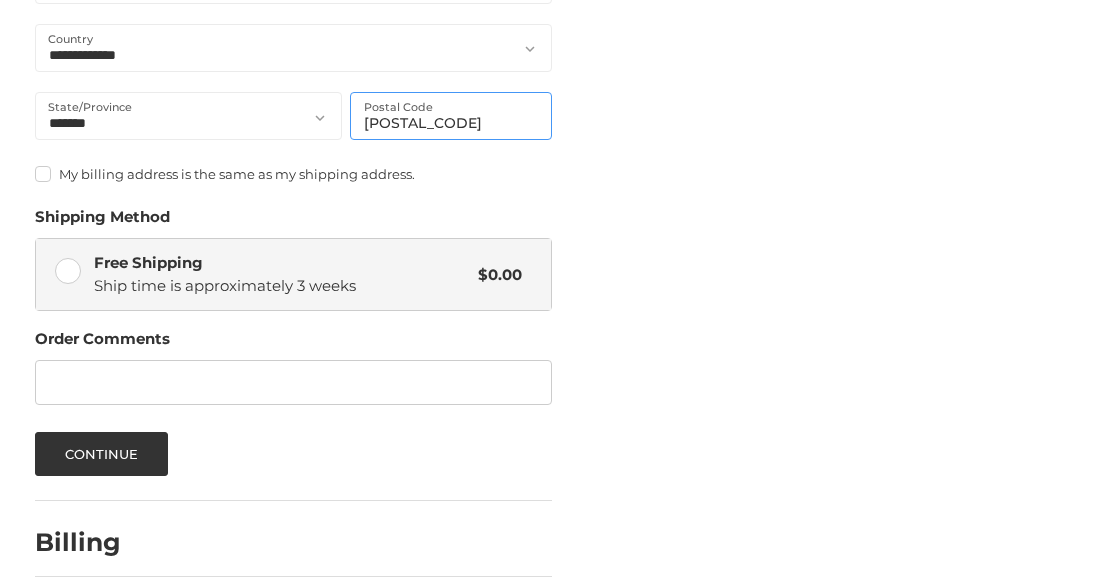 scroll, scrollTop: 767, scrollLeft: 0, axis: vertical 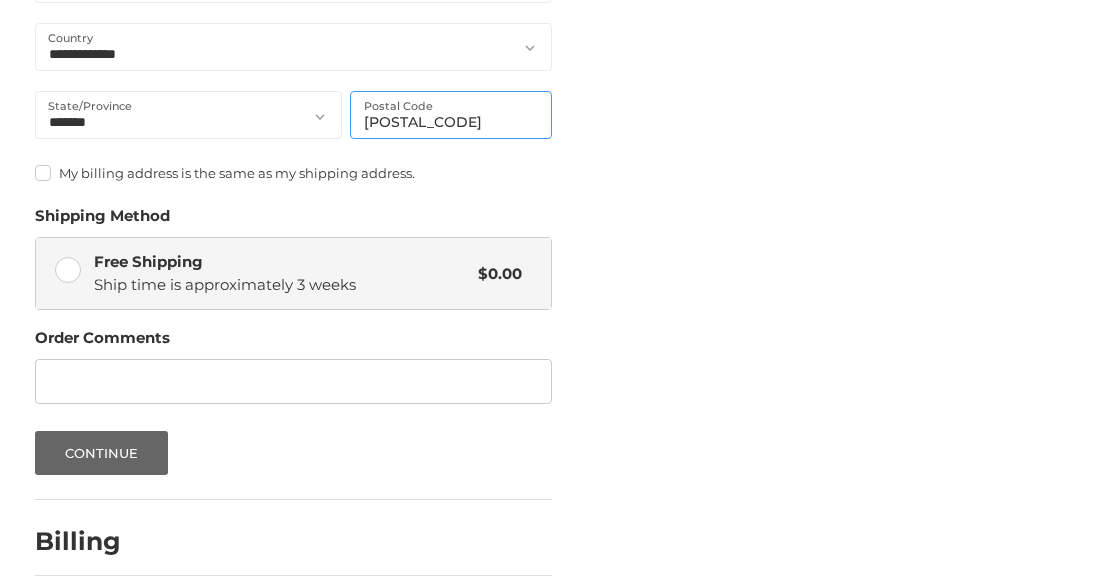type on "[POSTAL_CODE]" 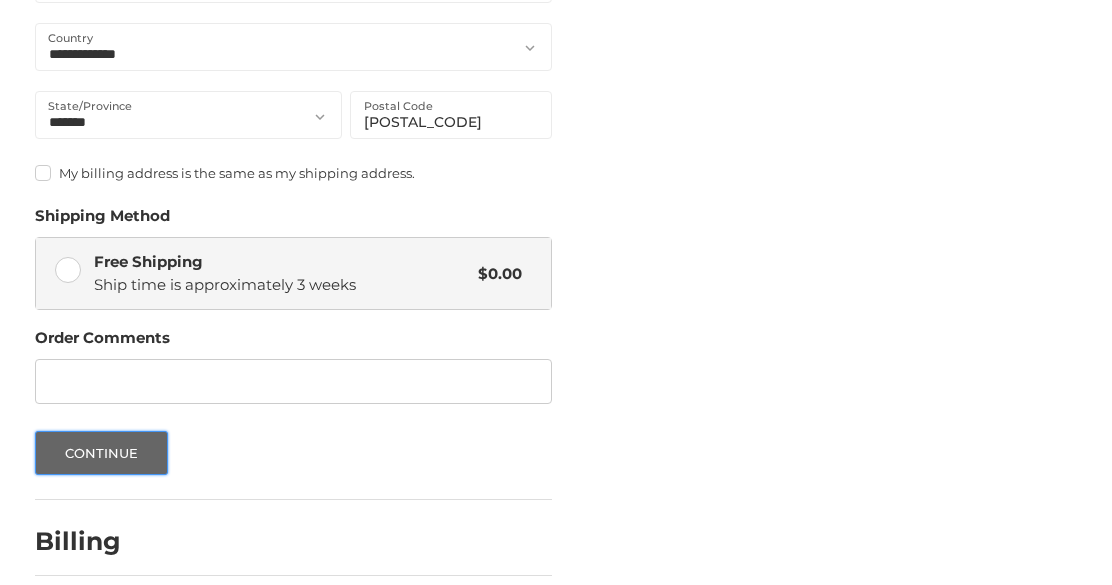 click on "Continue" at bounding box center (102, 453) 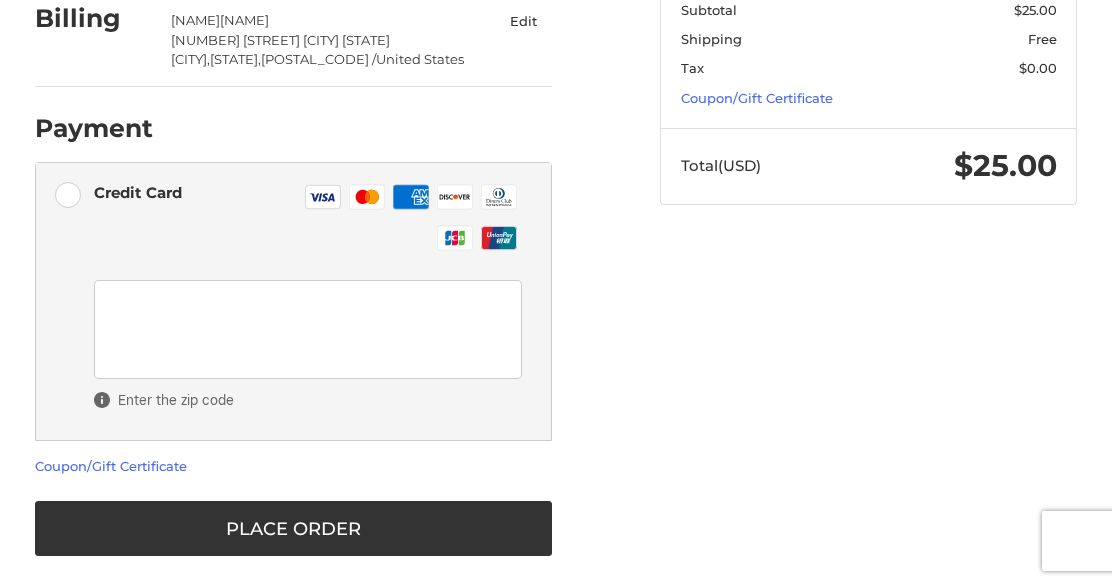 scroll, scrollTop: 480, scrollLeft: 0, axis: vertical 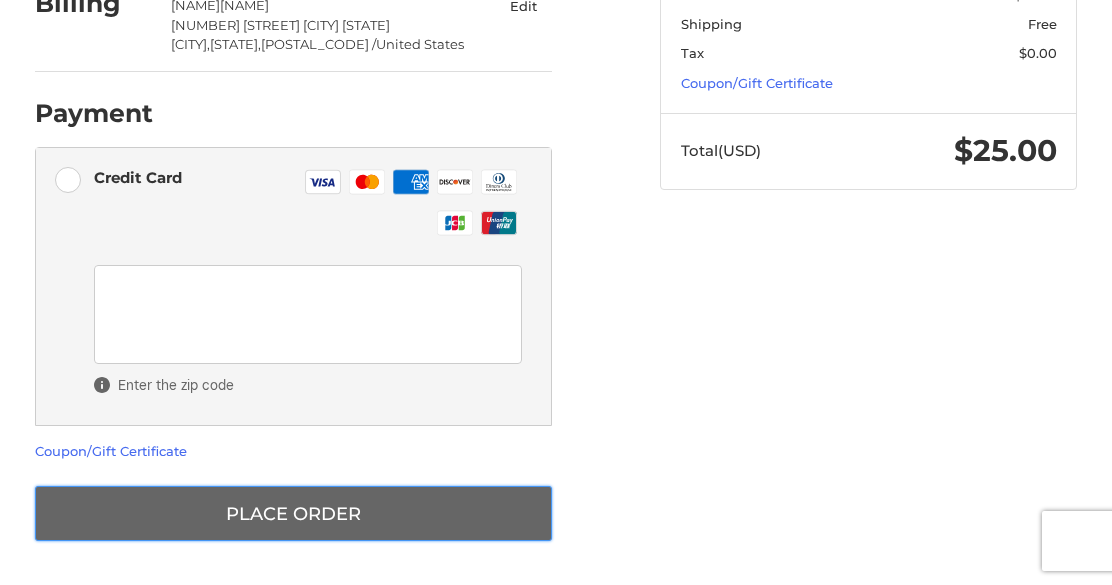 click on "Place Order" at bounding box center (294, 513) 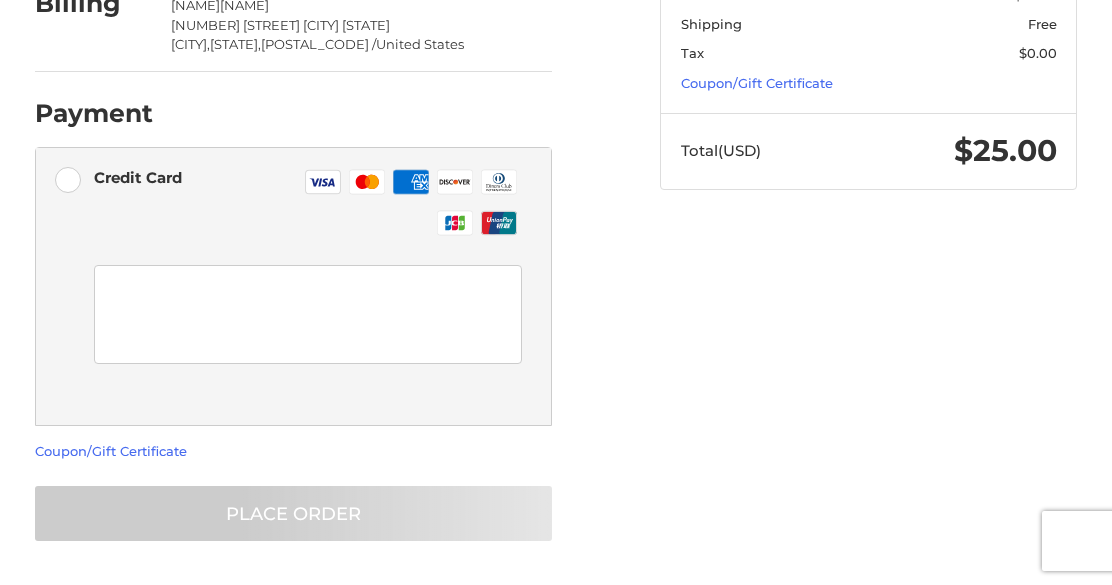scroll, scrollTop: 169, scrollLeft: 0, axis: vertical 